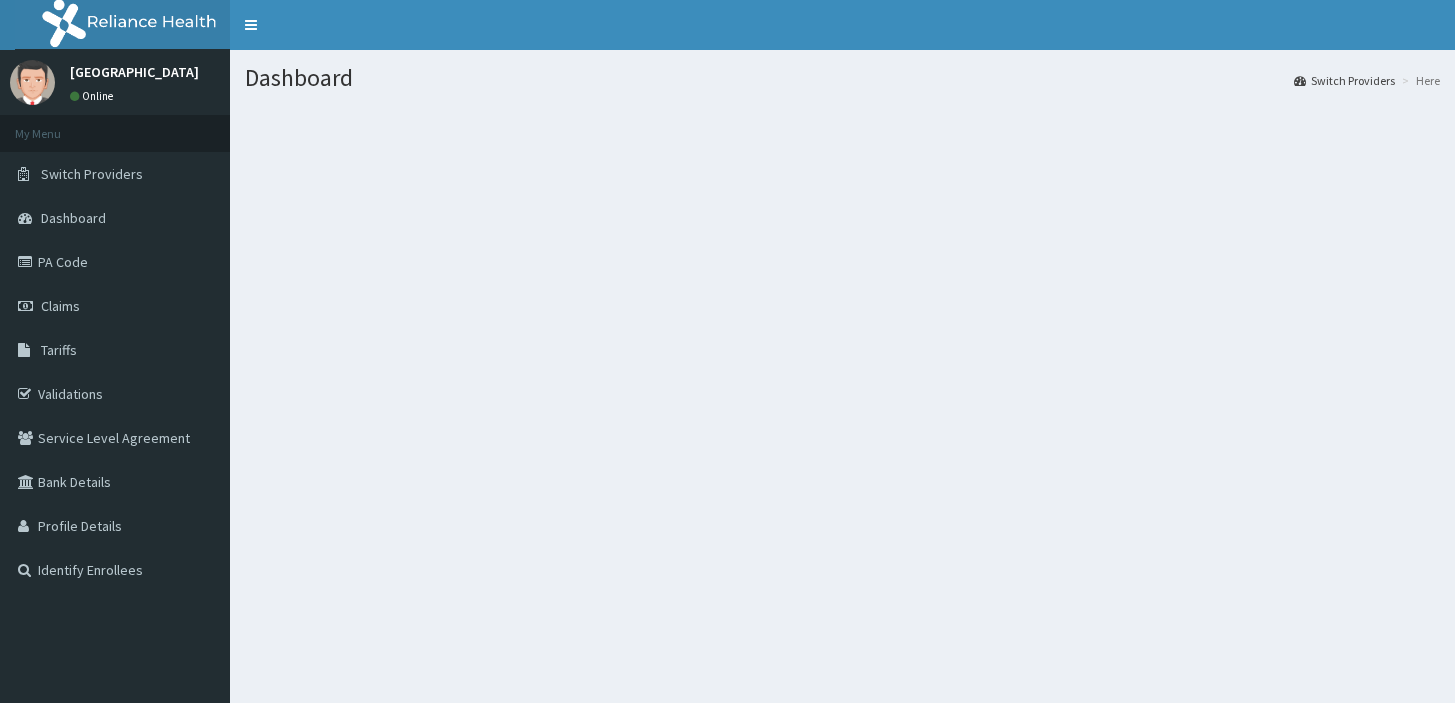 scroll, scrollTop: 0, scrollLeft: 0, axis: both 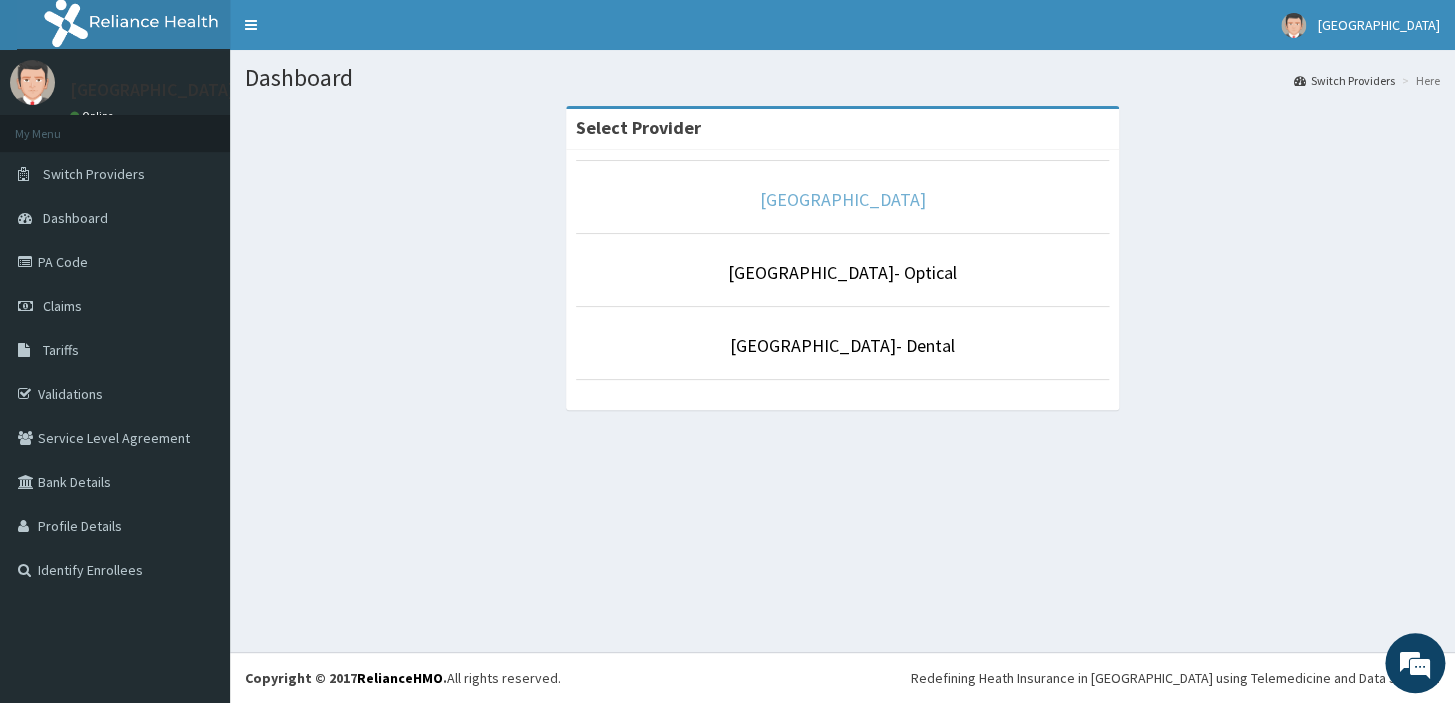 click on "[GEOGRAPHIC_DATA]" at bounding box center (843, 199) 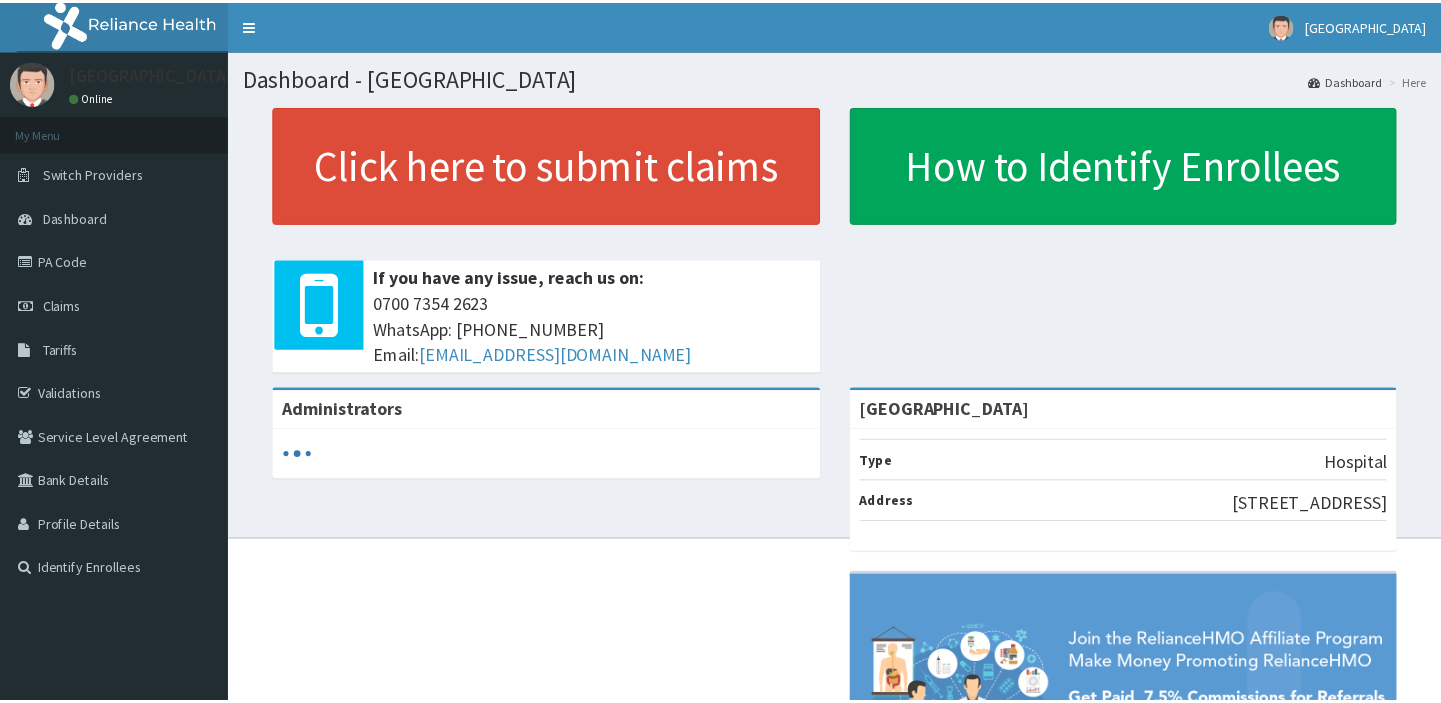 scroll, scrollTop: 0, scrollLeft: 0, axis: both 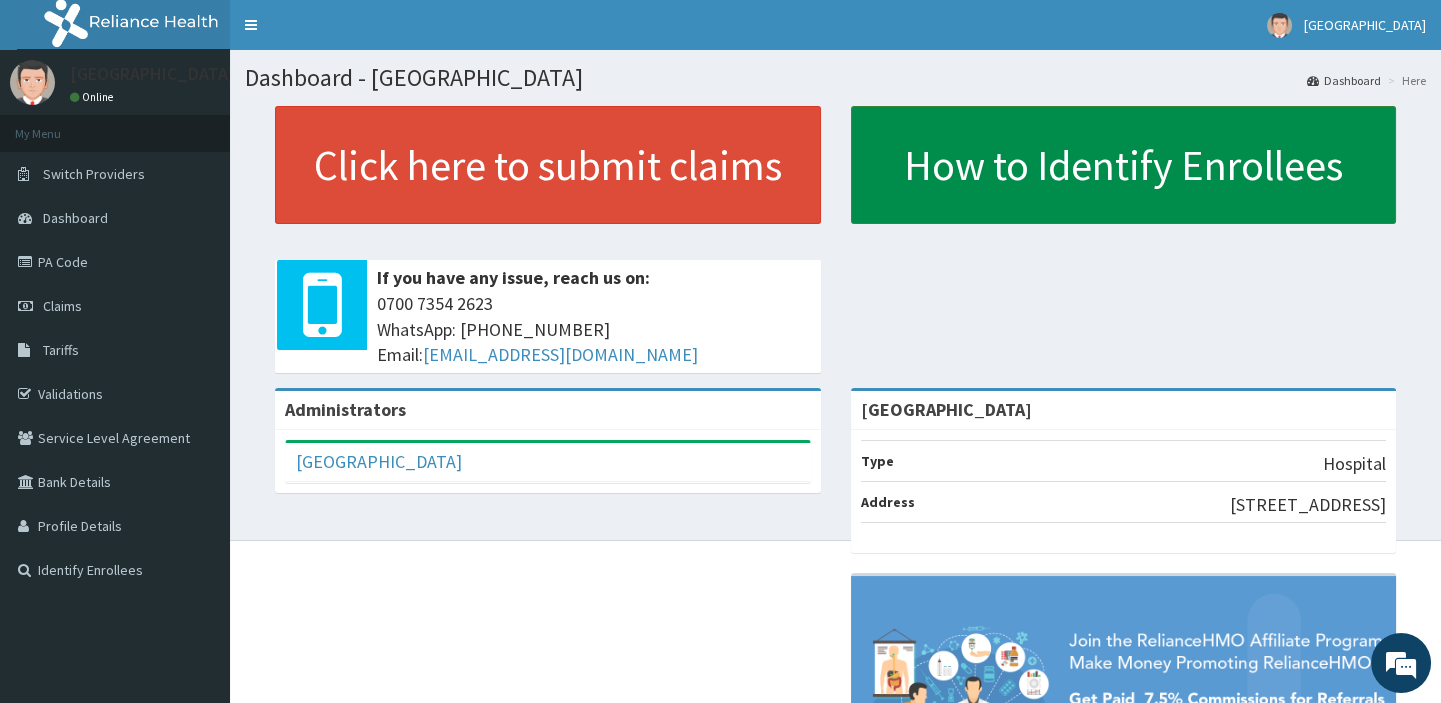click on "How to Identify Enrollees" at bounding box center [1124, 165] 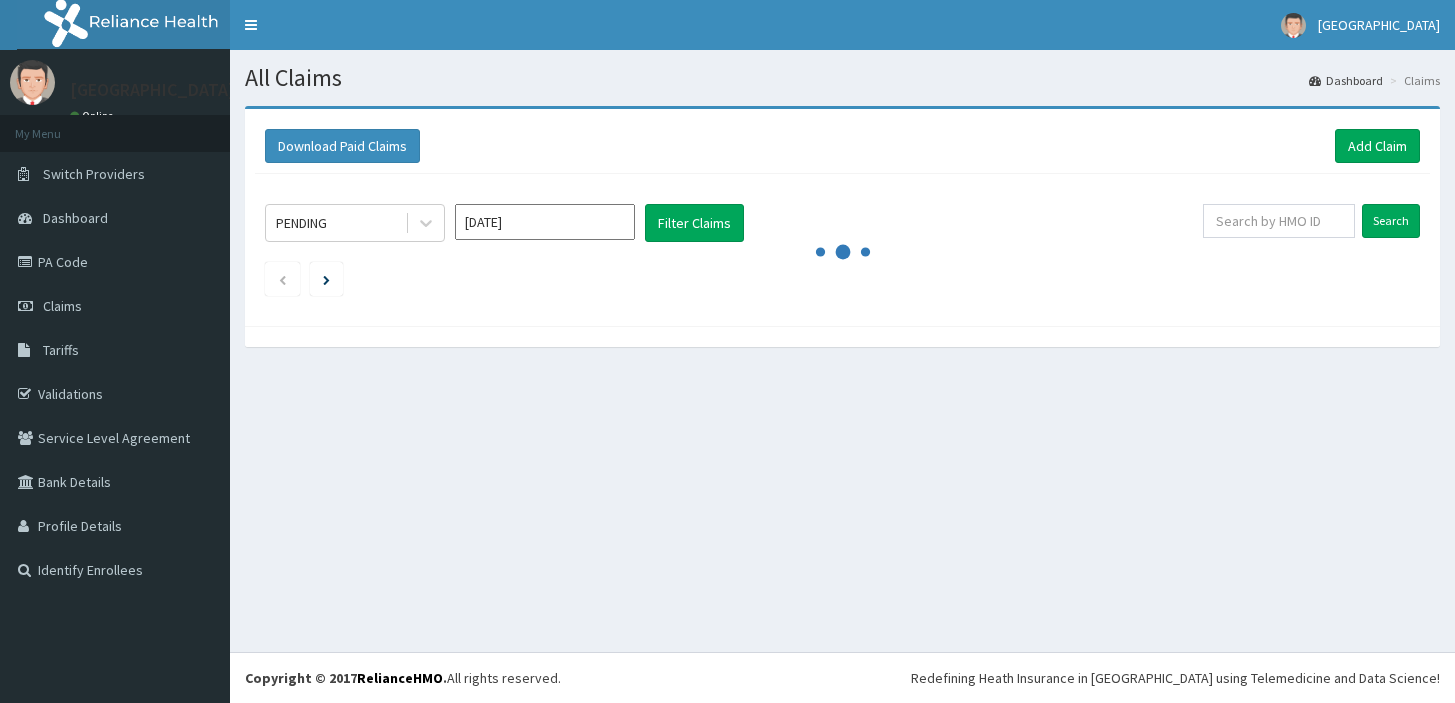 scroll, scrollTop: 0, scrollLeft: 0, axis: both 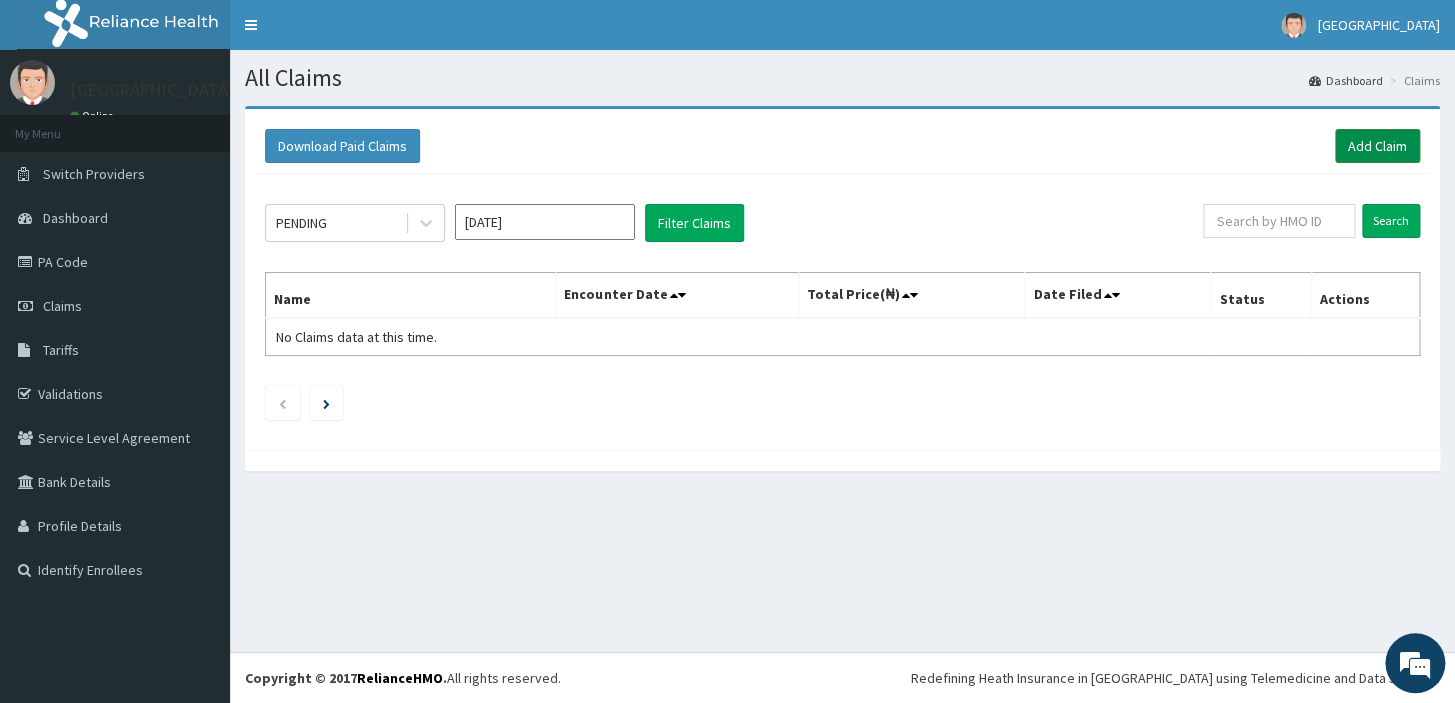 click on "Add Claim" at bounding box center (1377, 146) 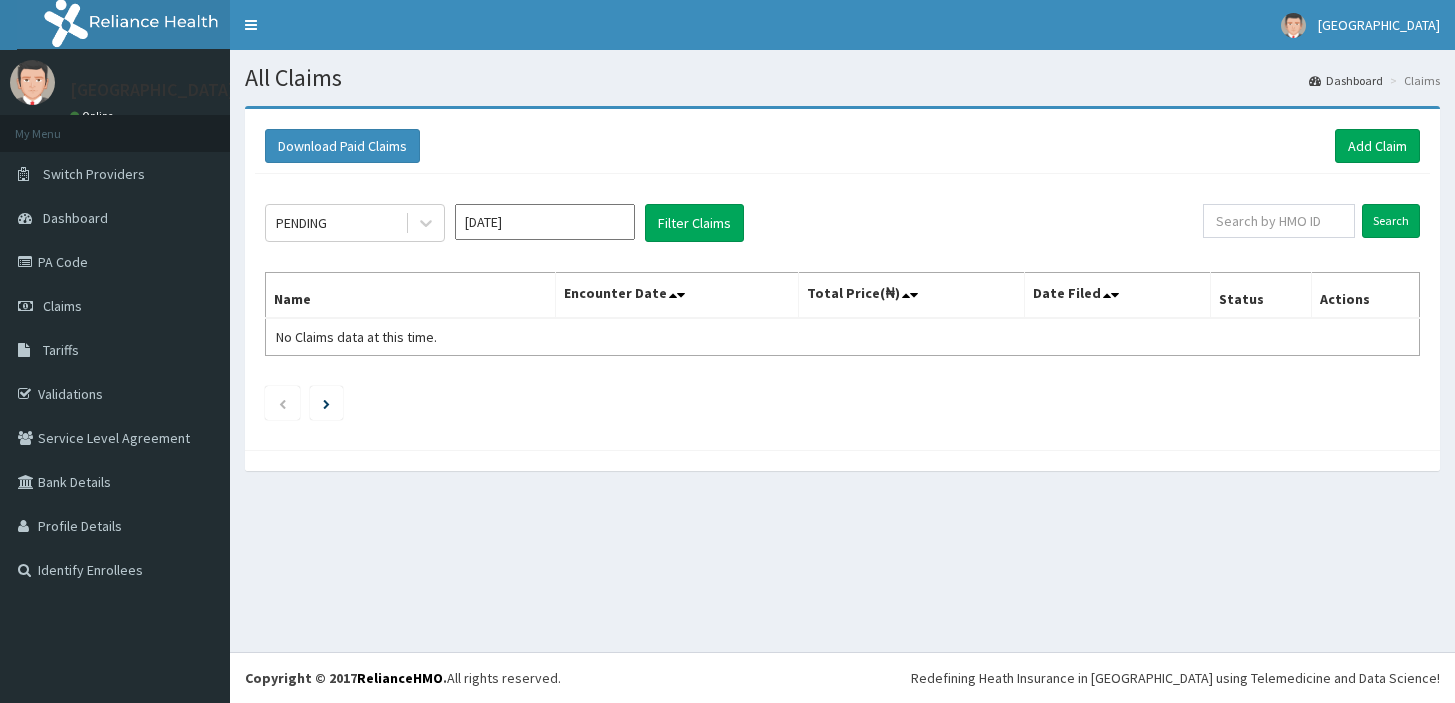 scroll, scrollTop: 0, scrollLeft: 0, axis: both 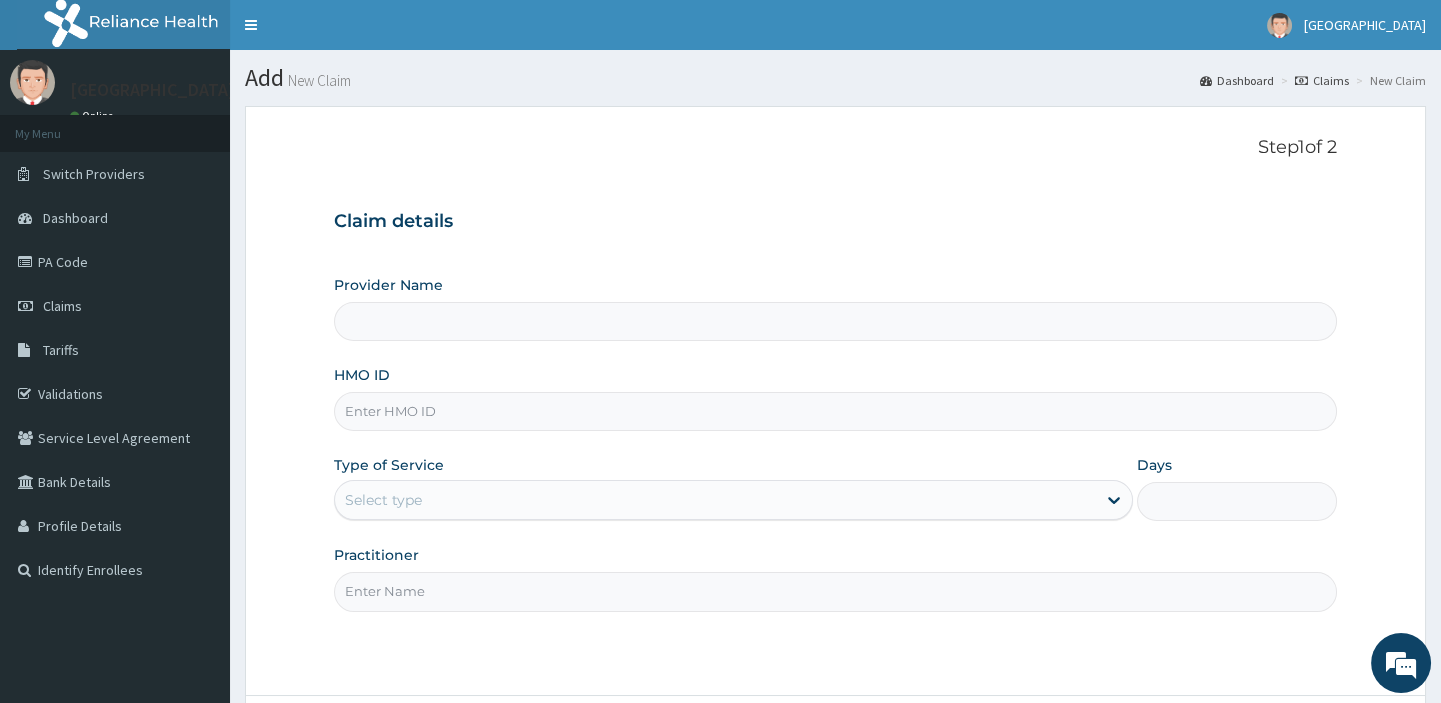 type on "[GEOGRAPHIC_DATA]" 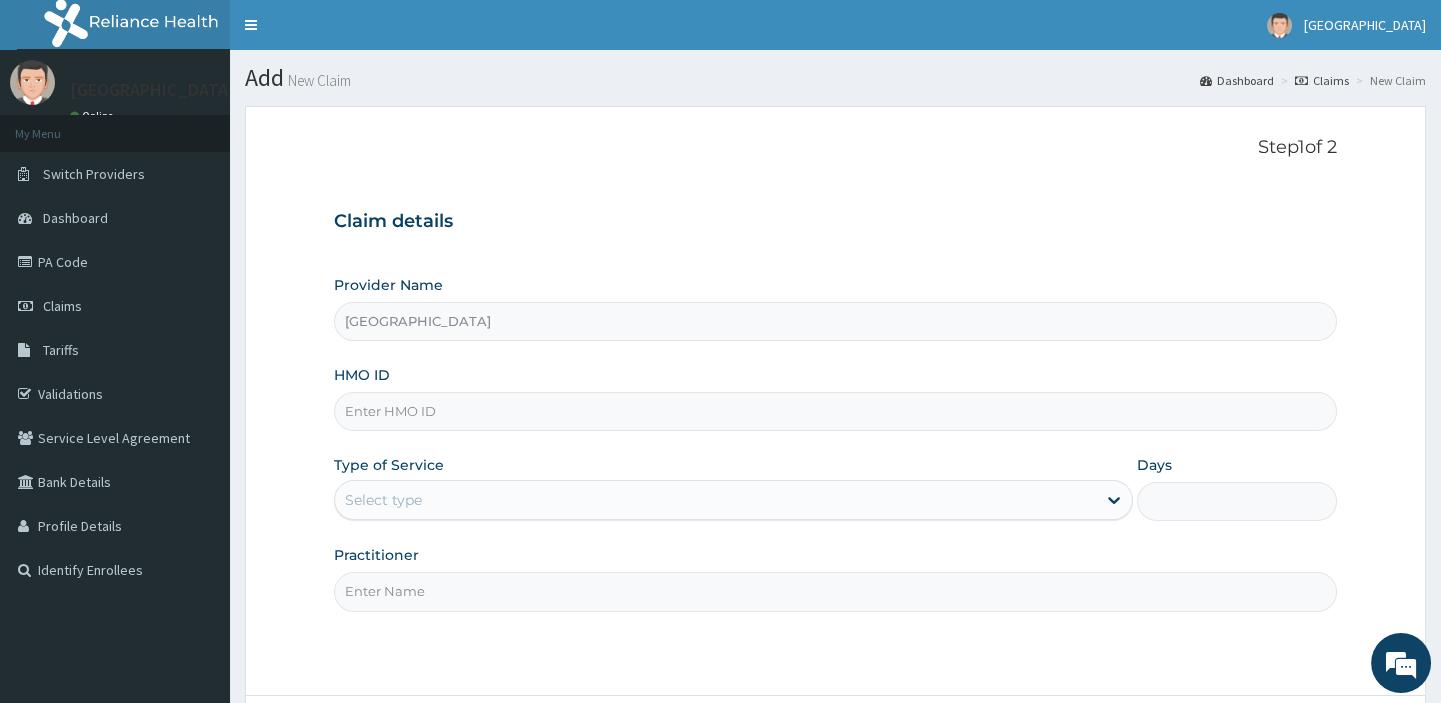 click on "HMO ID" at bounding box center [835, 411] 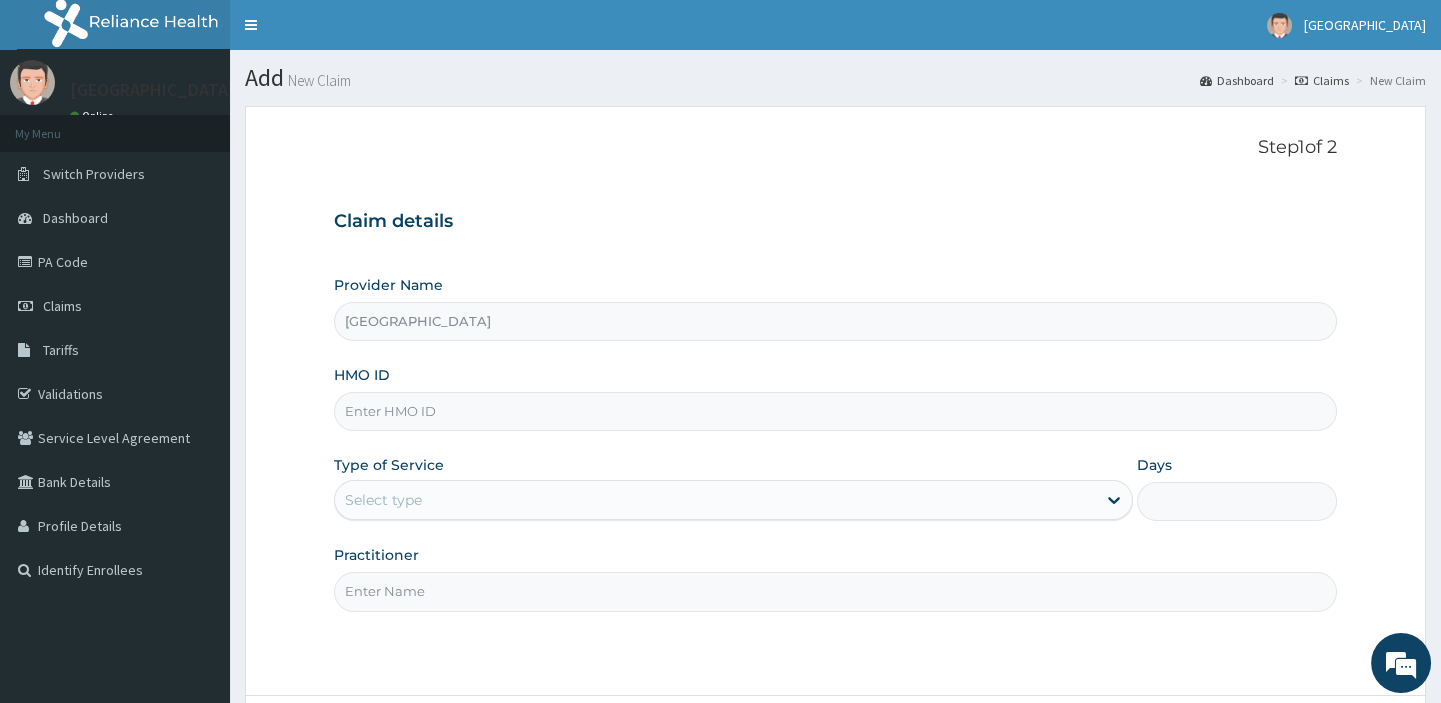 scroll, scrollTop: 0, scrollLeft: 0, axis: both 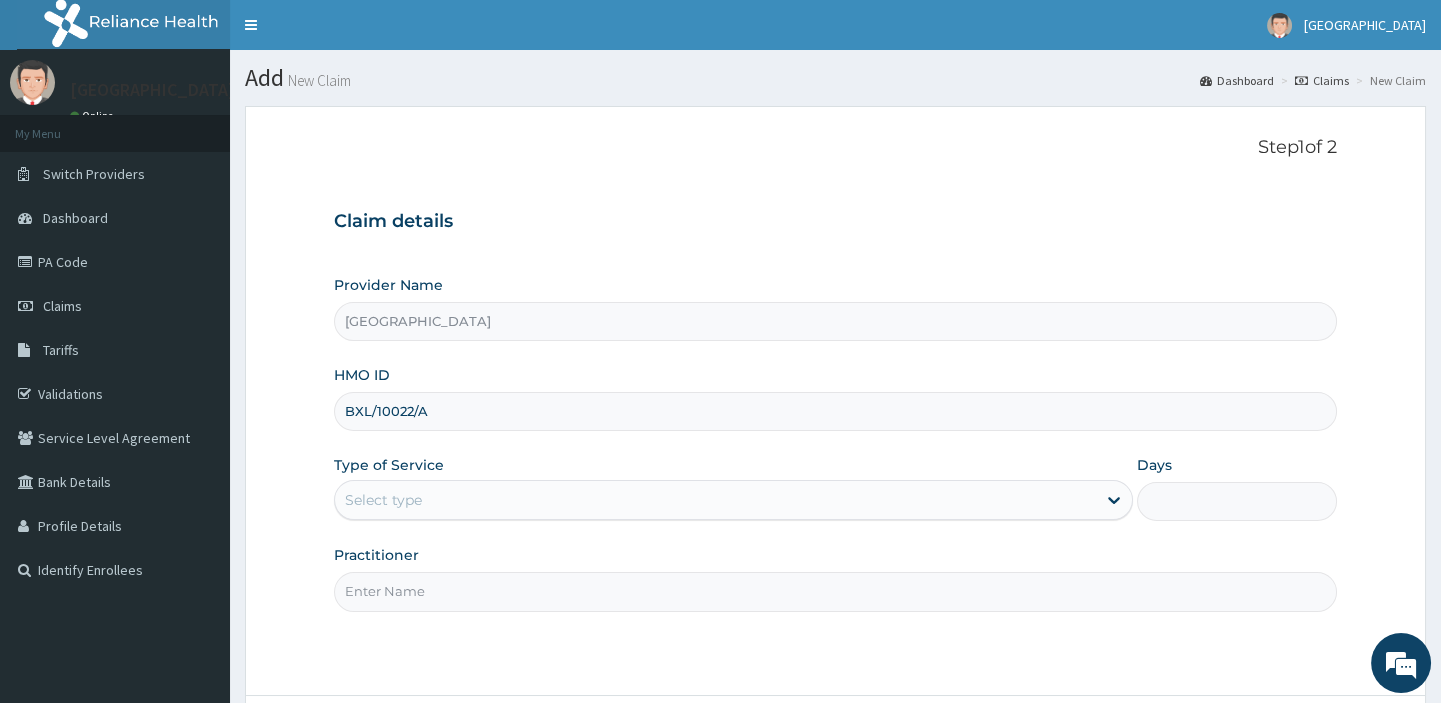 type on "BXL/10022/A" 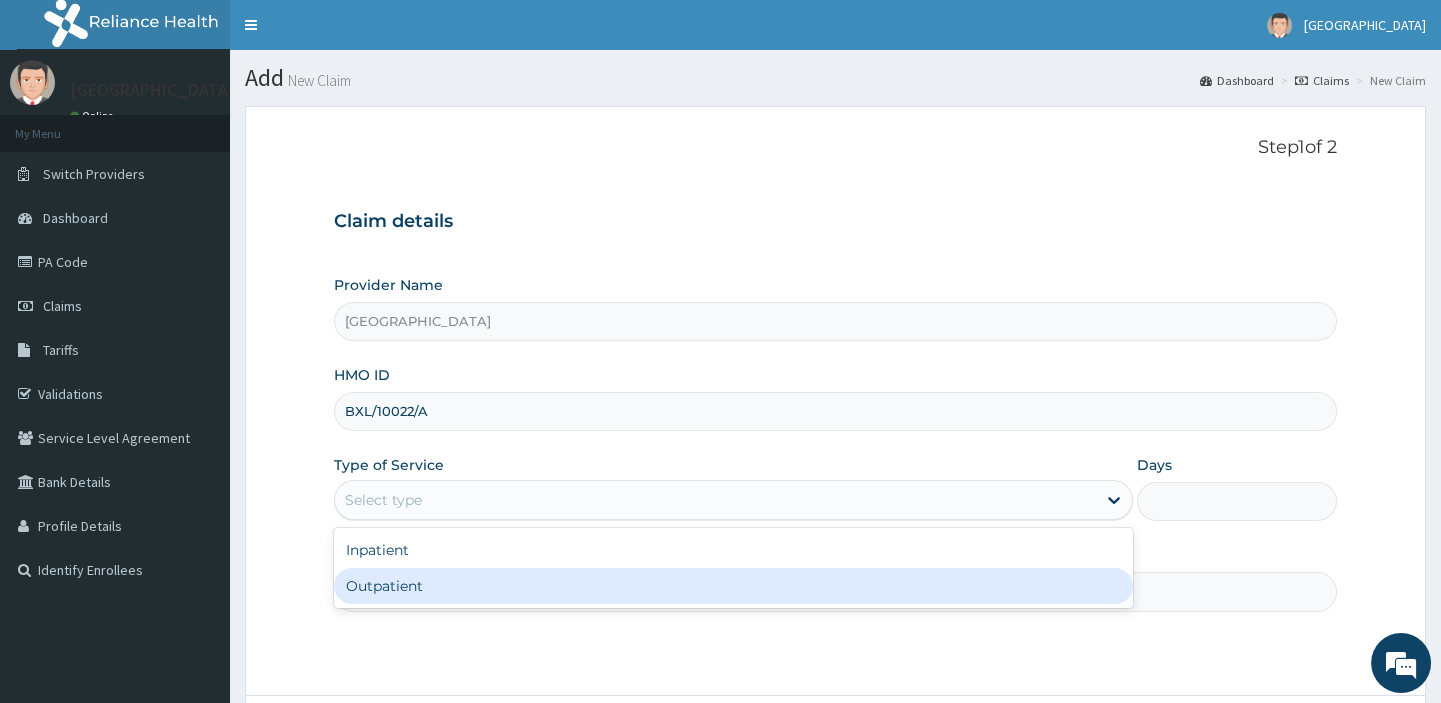 click on "Outpatient" at bounding box center [733, 586] 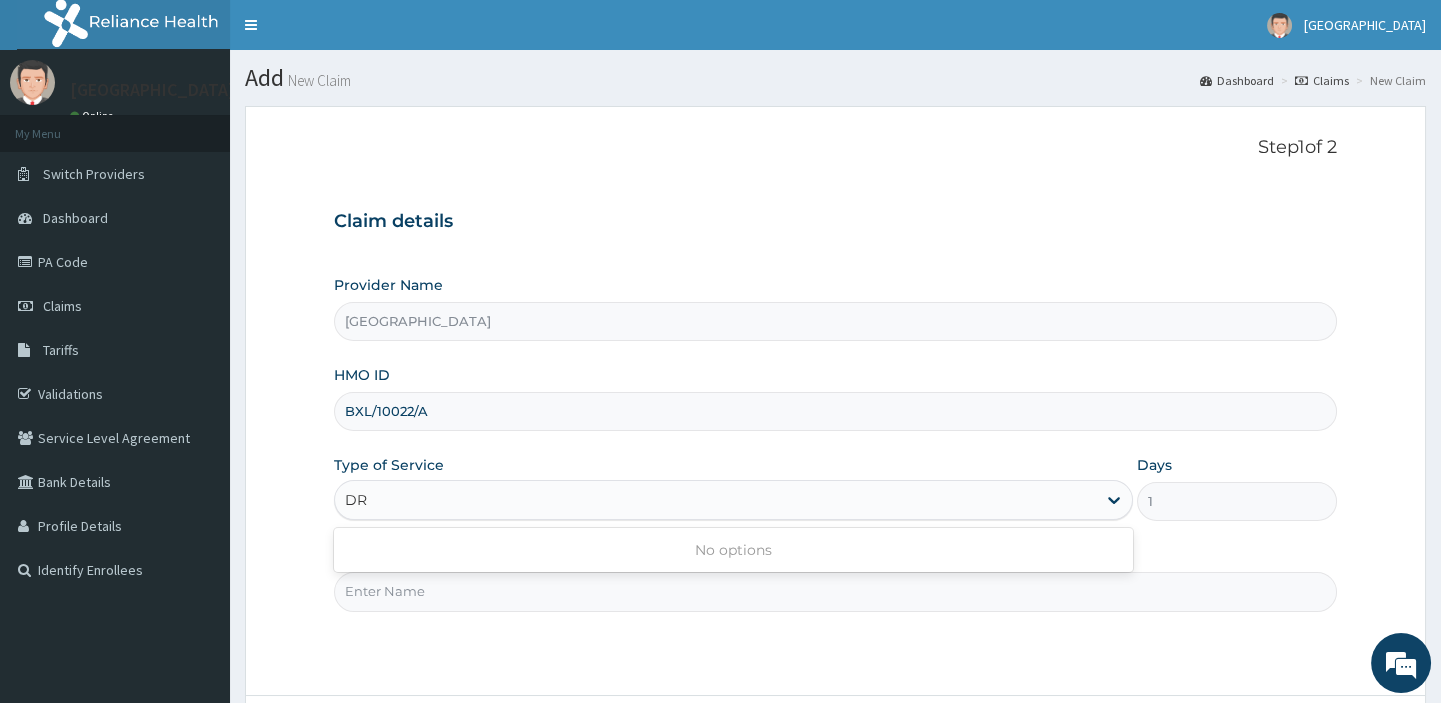 type on "D" 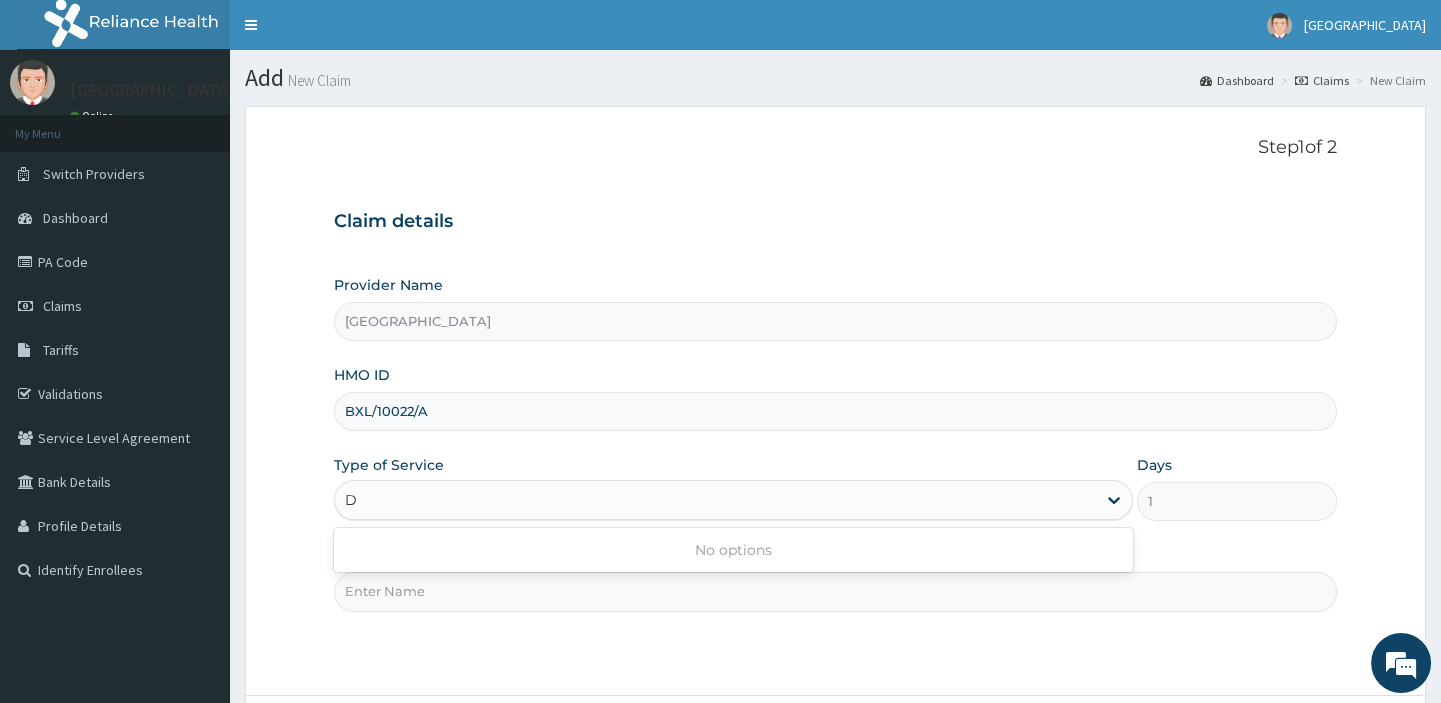 type 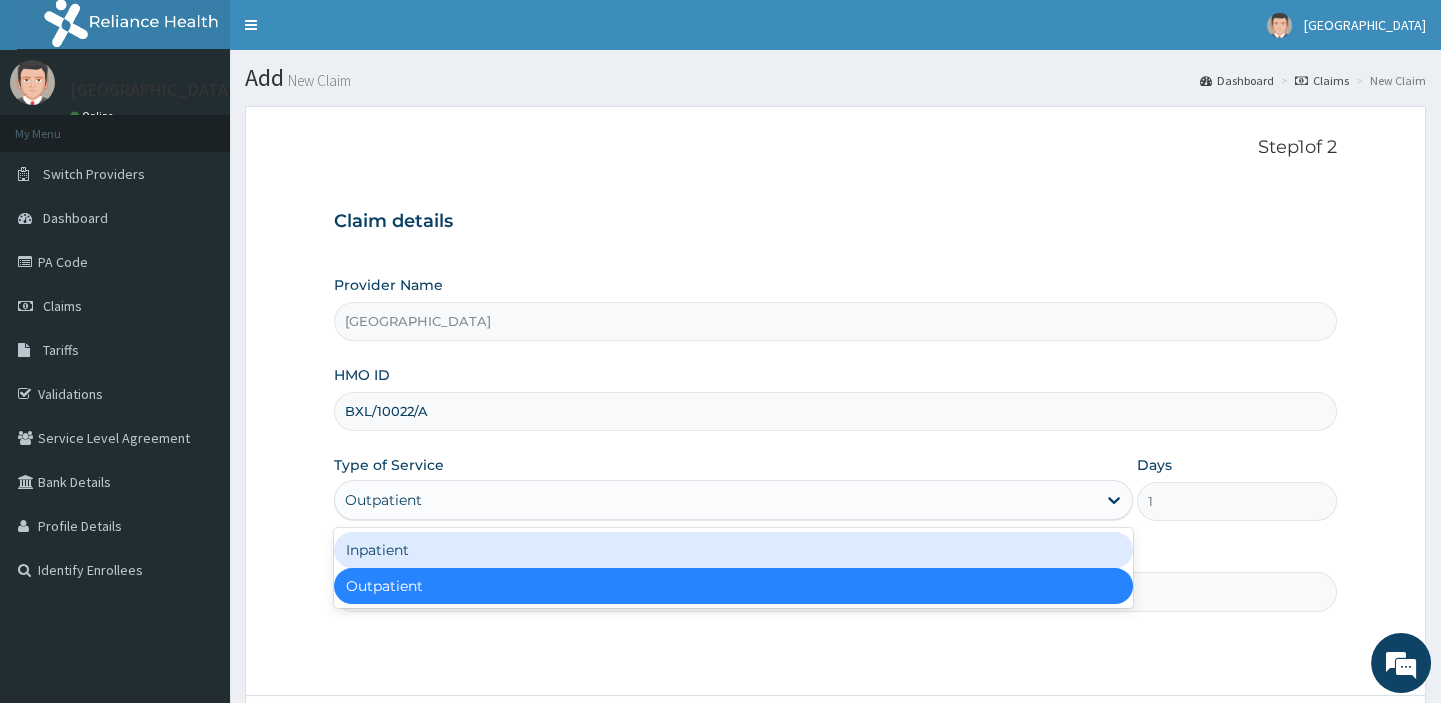 click on "Outpatient" at bounding box center (733, 586) 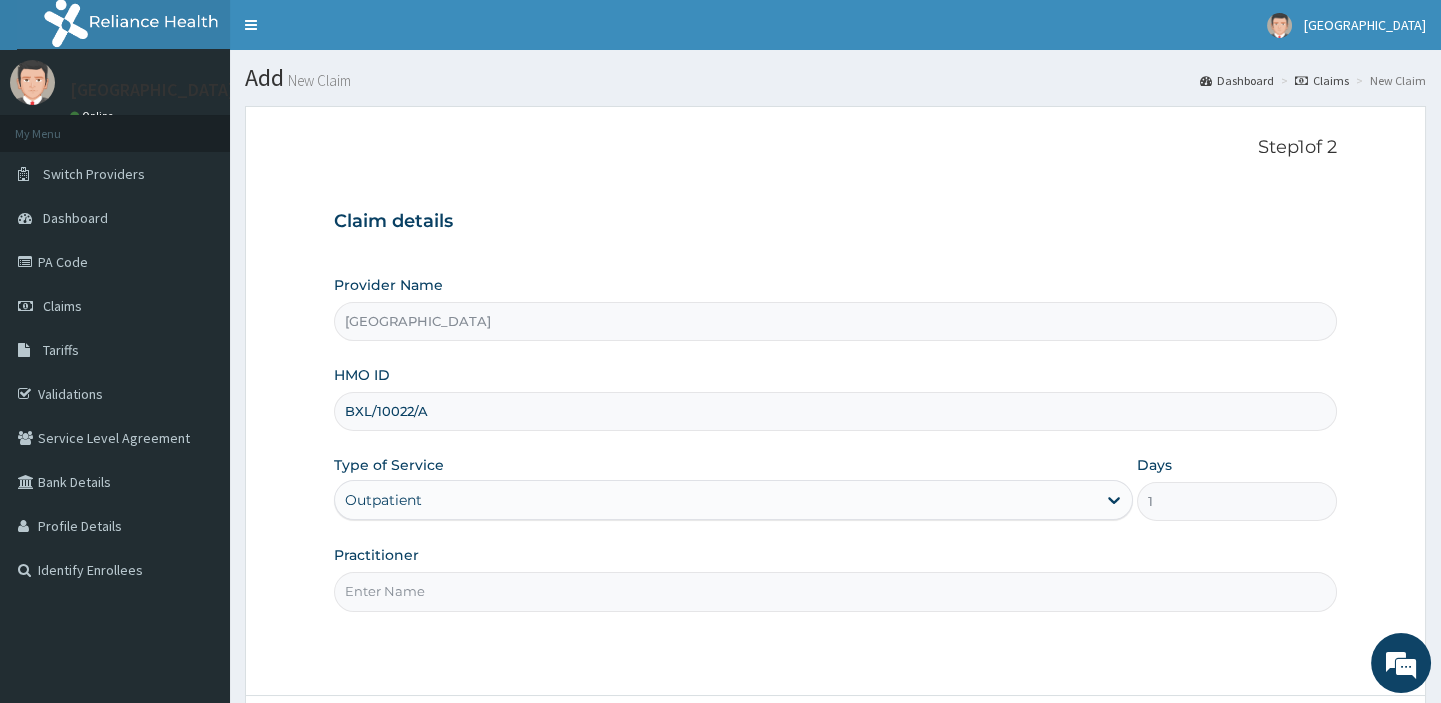 click on "Practitioner" at bounding box center [835, 591] 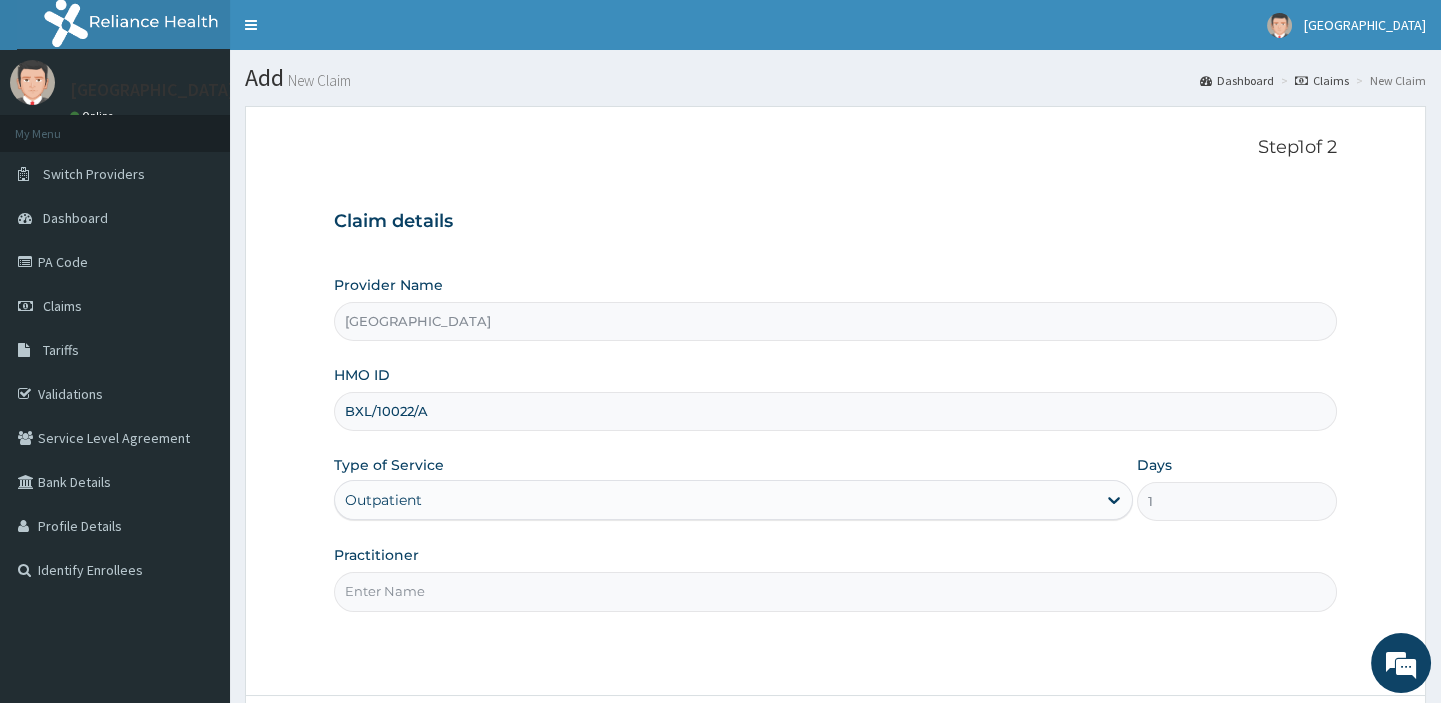 type on "DR  JOHNSON" 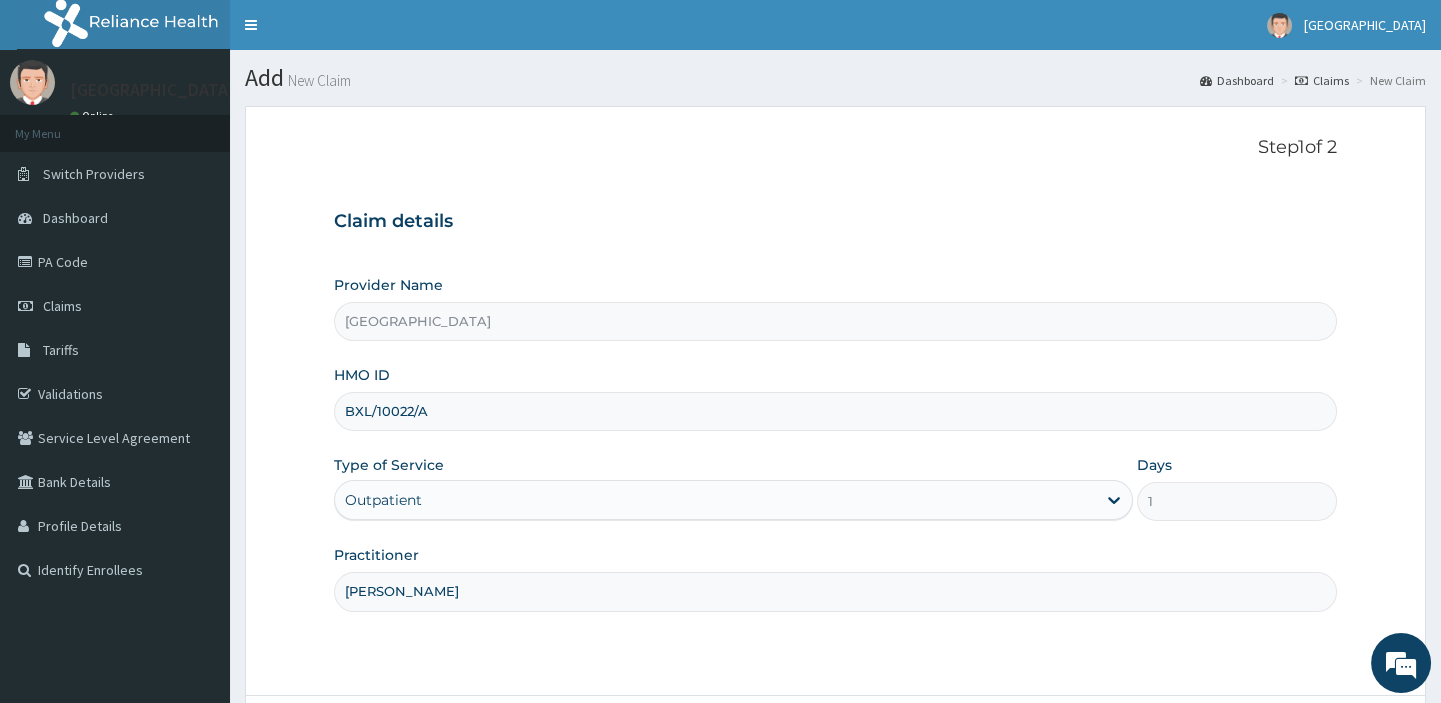 scroll, scrollTop: 171, scrollLeft: 0, axis: vertical 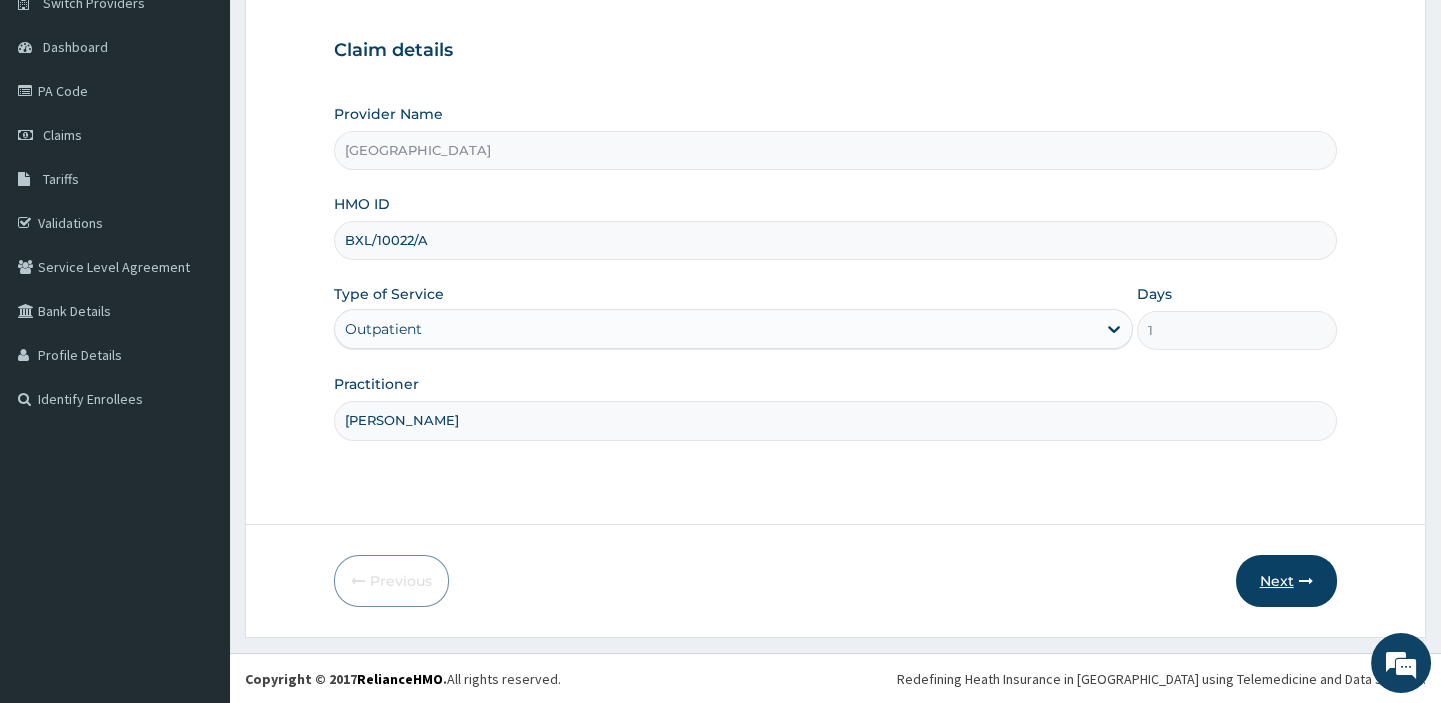 click on "Next" at bounding box center [1286, 581] 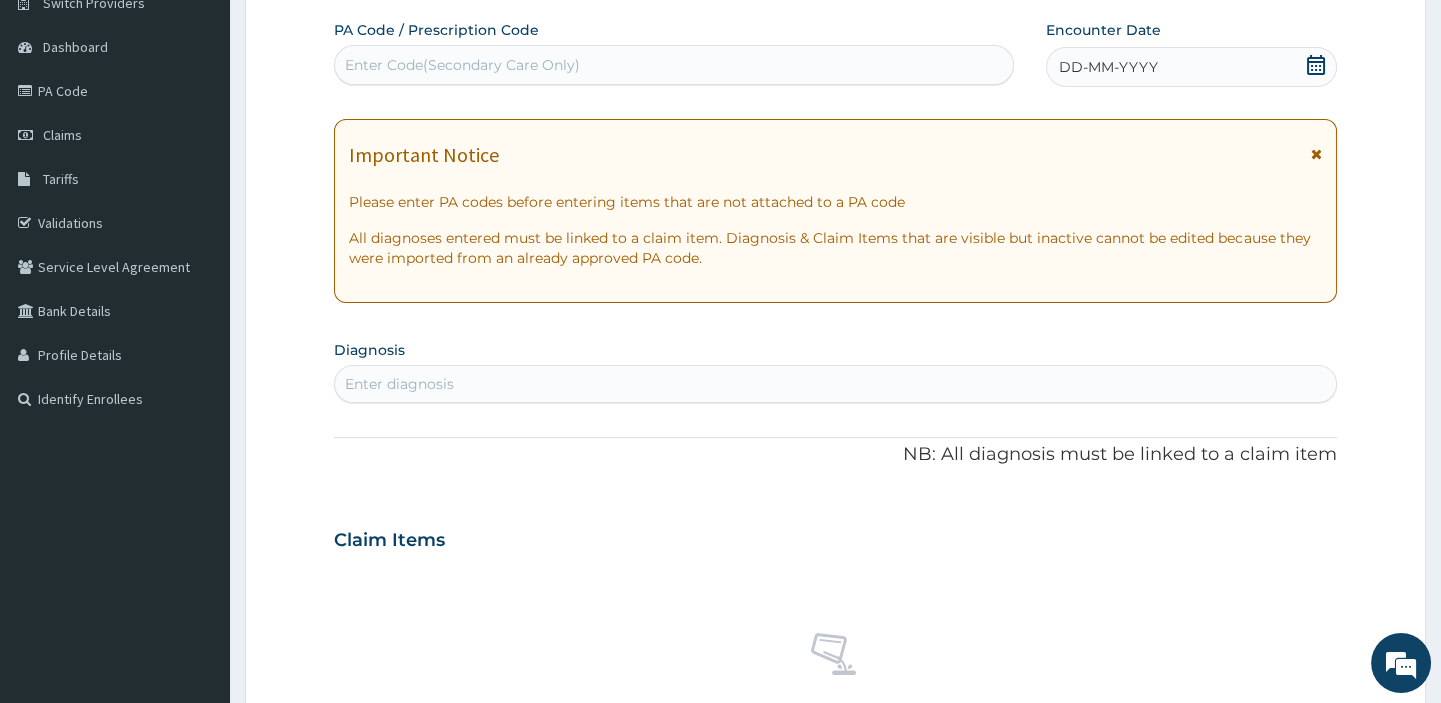click on "Enter Code(Secondary Care Only)" at bounding box center [673, 65] 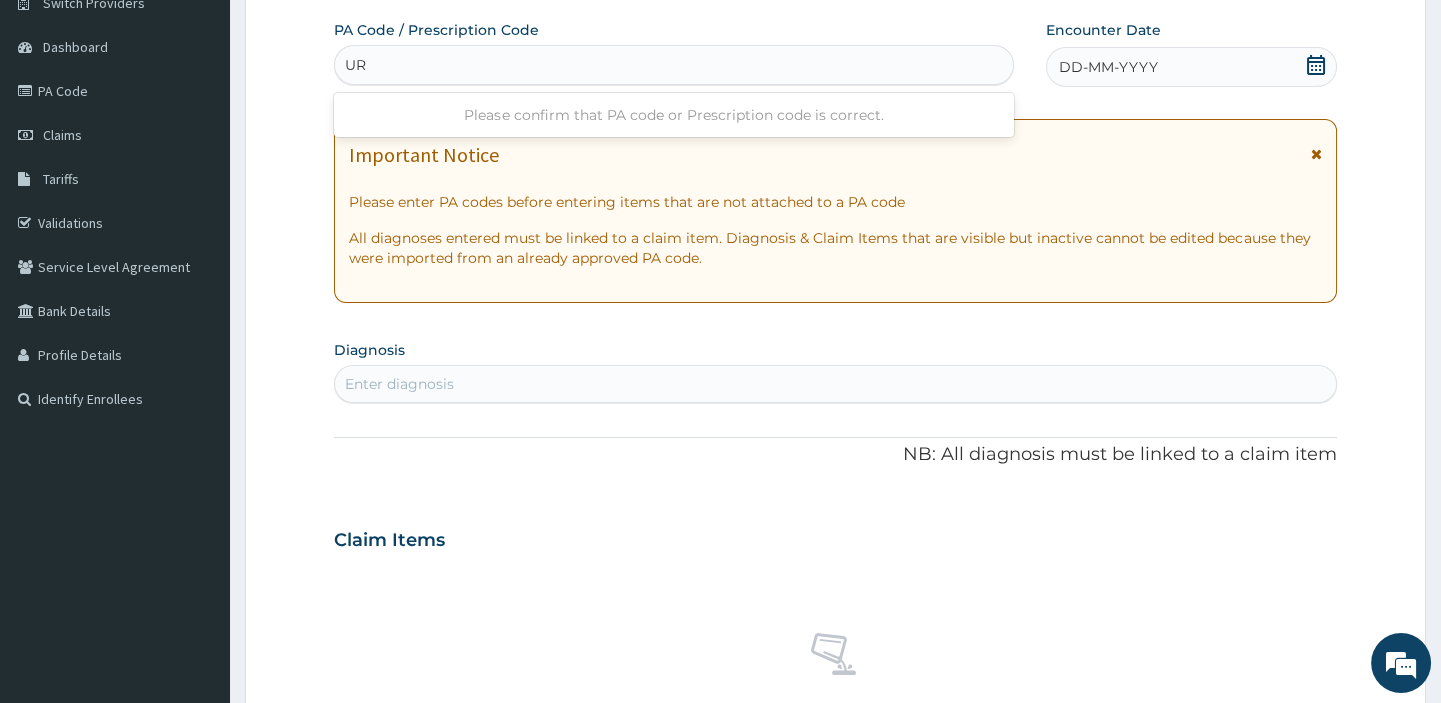 type on "U" 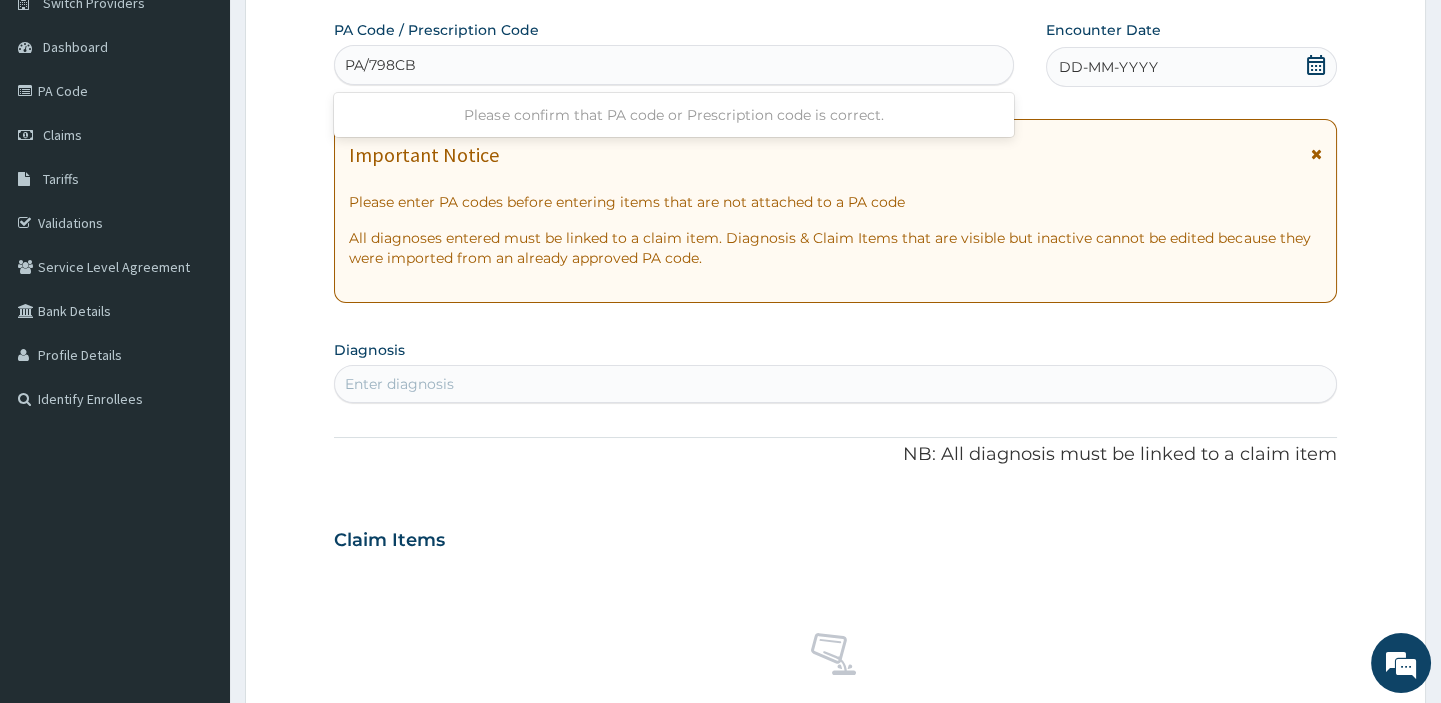 type on "PA/798CBD" 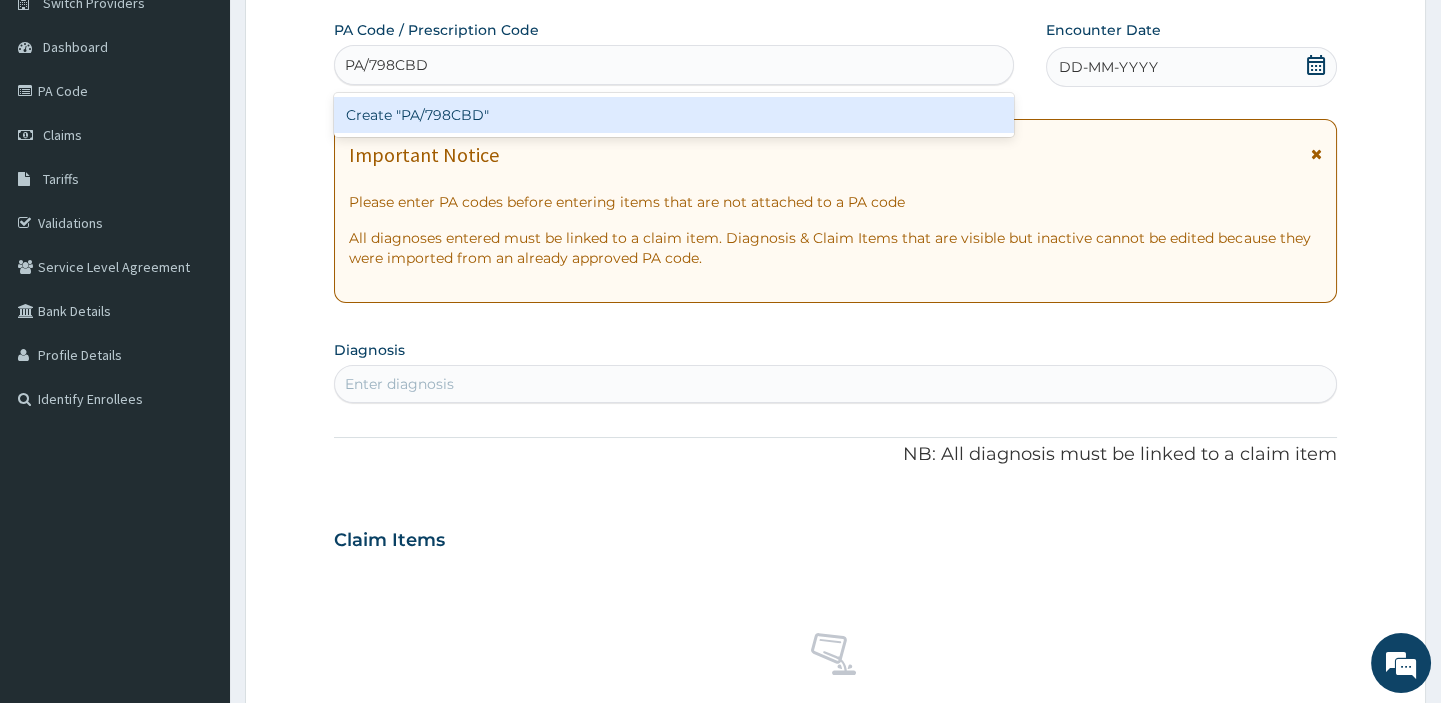 click on "Create "PA/798CBD"" at bounding box center (673, 115) 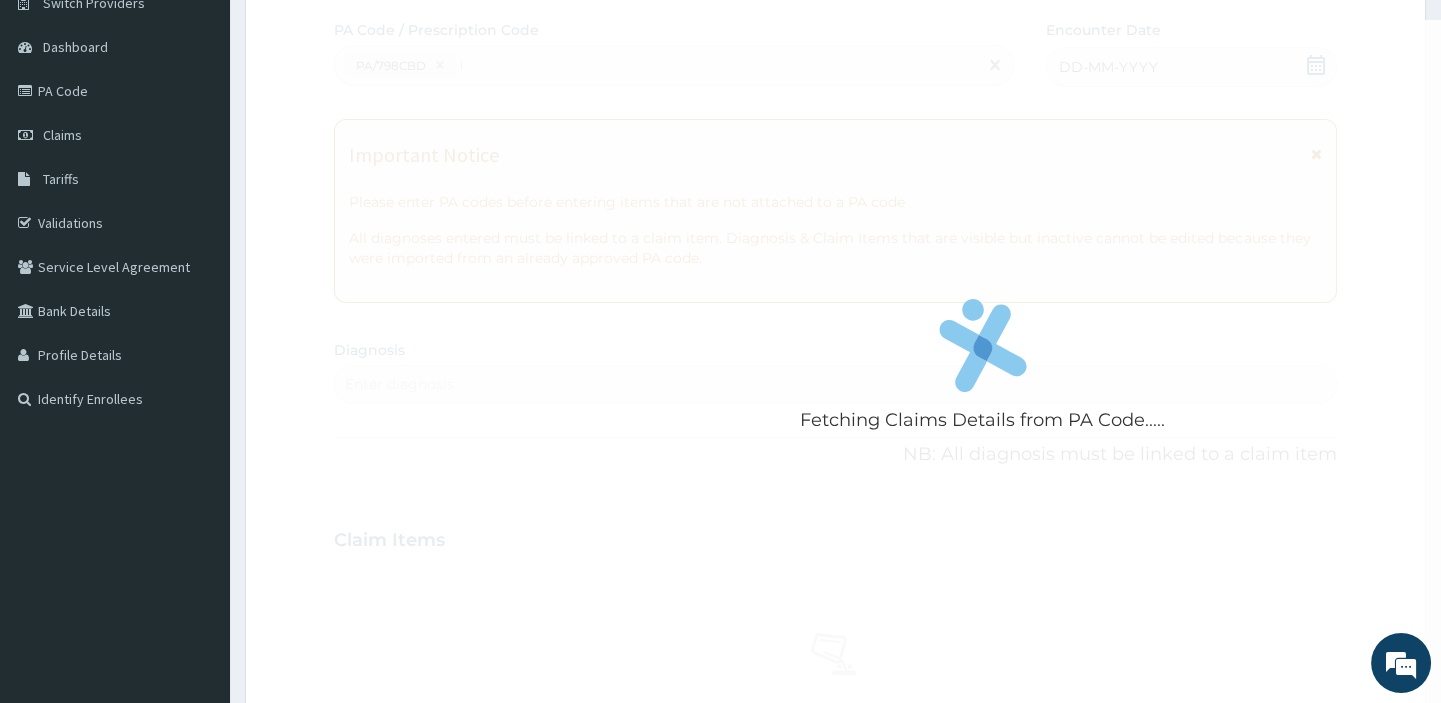 type 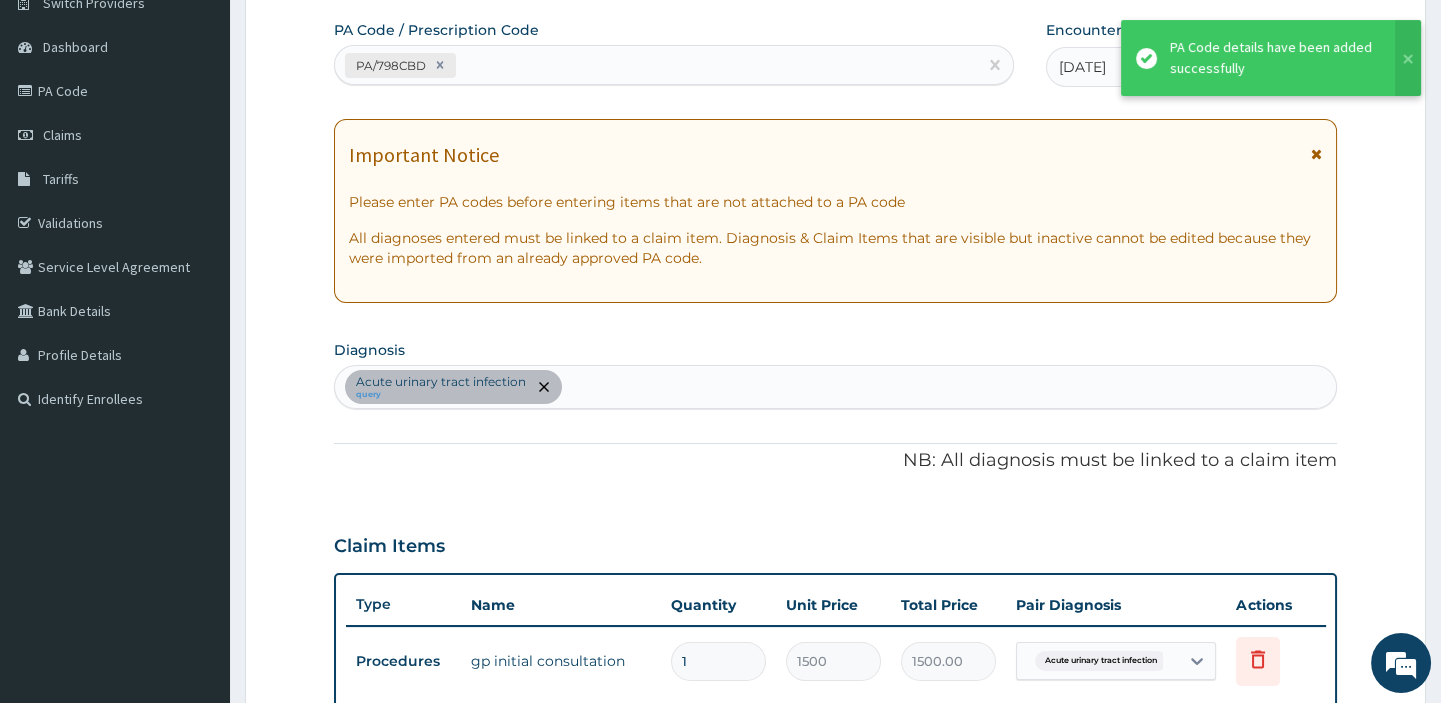 scroll, scrollTop: 549, scrollLeft: 0, axis: vertical 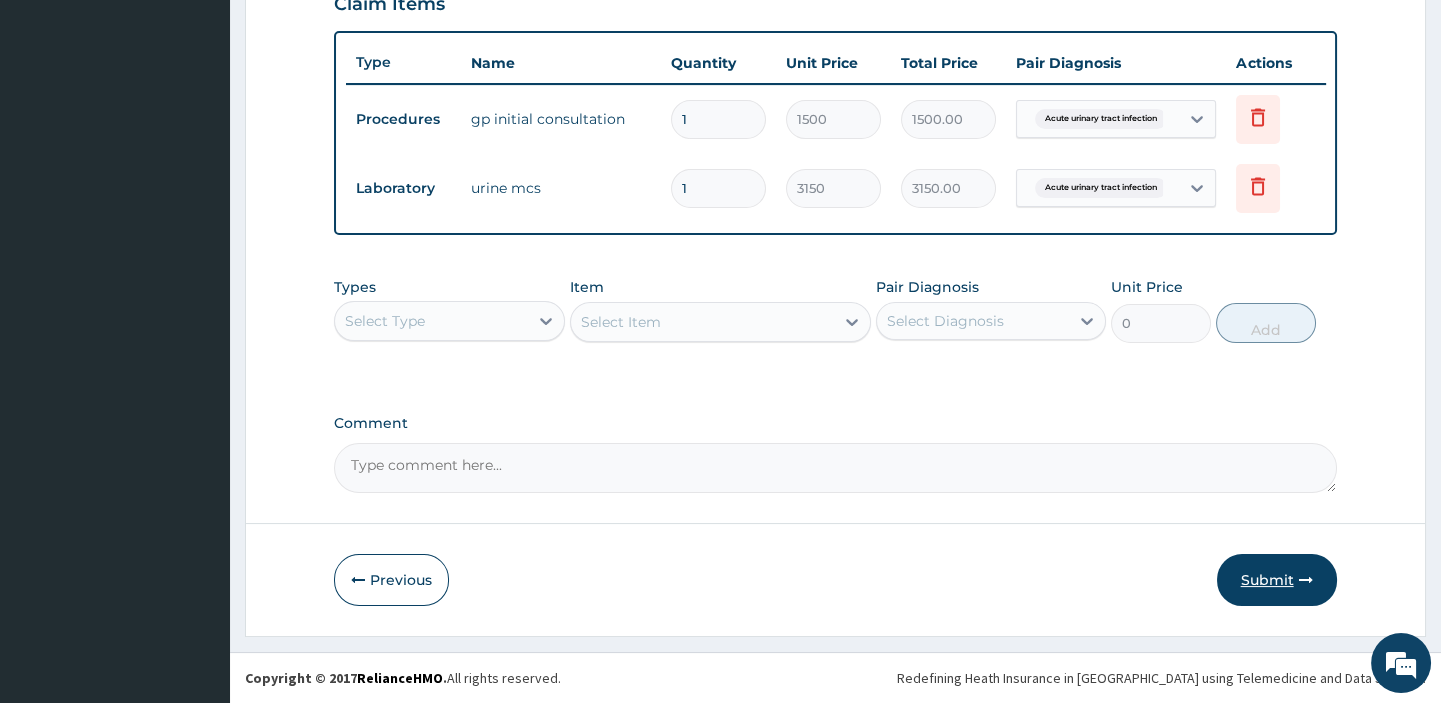 drag, startPoint x: 1397, startPoint y: 569, endPoint x: 1301, endPoint y: 576, distance: 96.25487 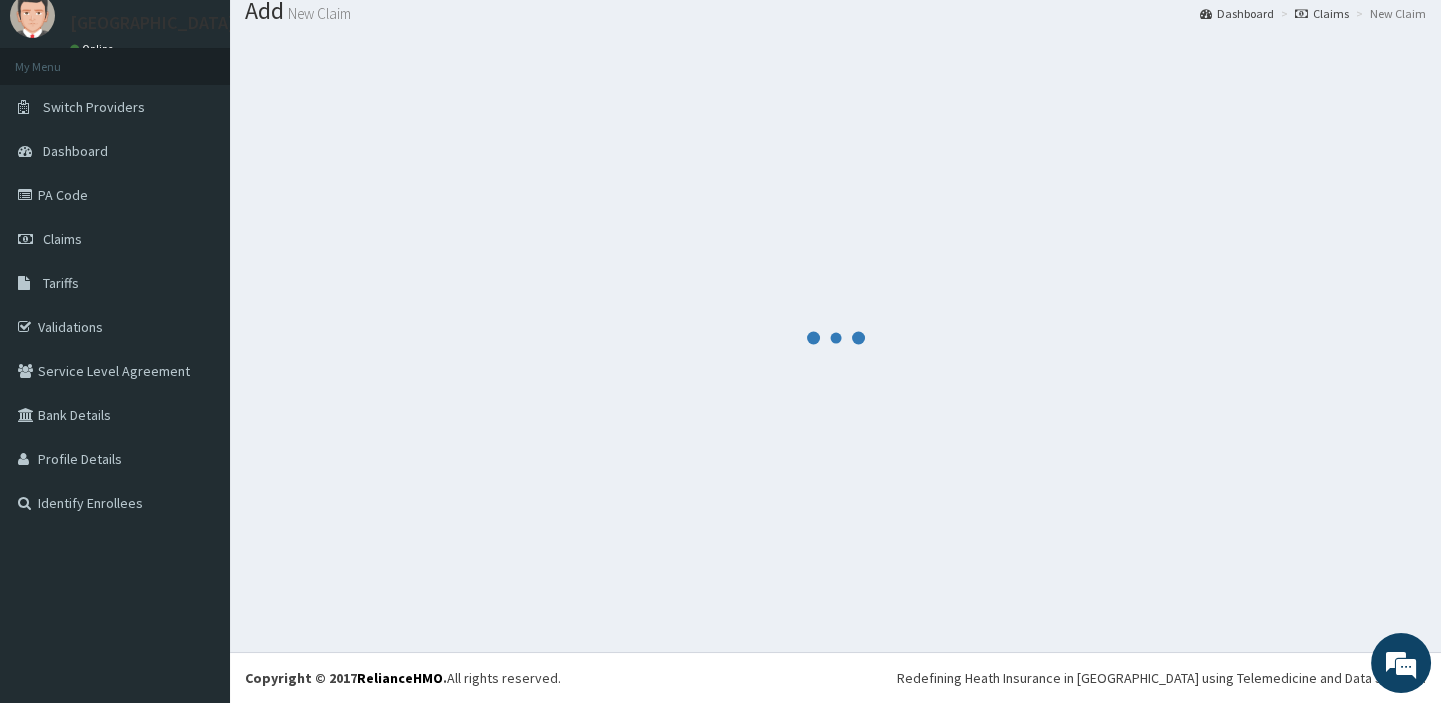 scroll, scrollTop: 726, scrollLeft: 0, axis: vertical 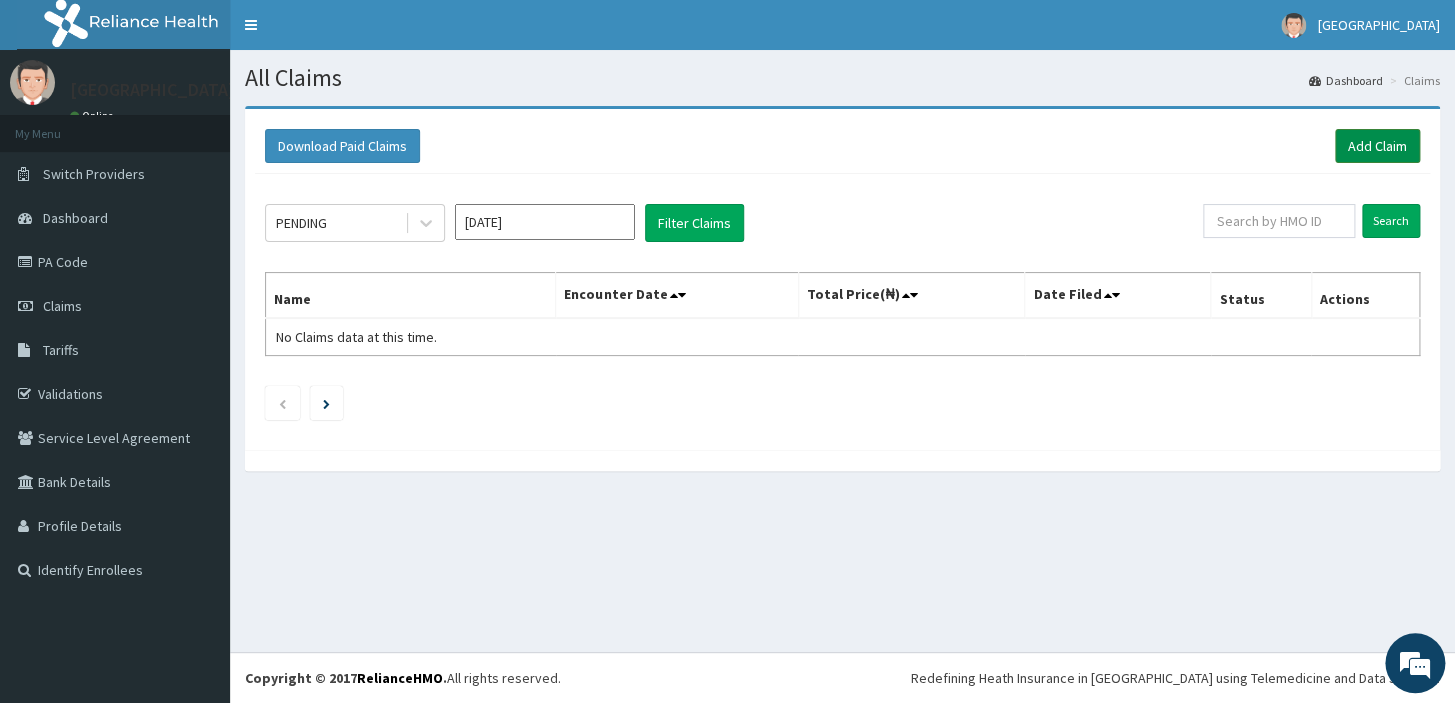 click on "Add Claim" at bounding box center (1377, 146) 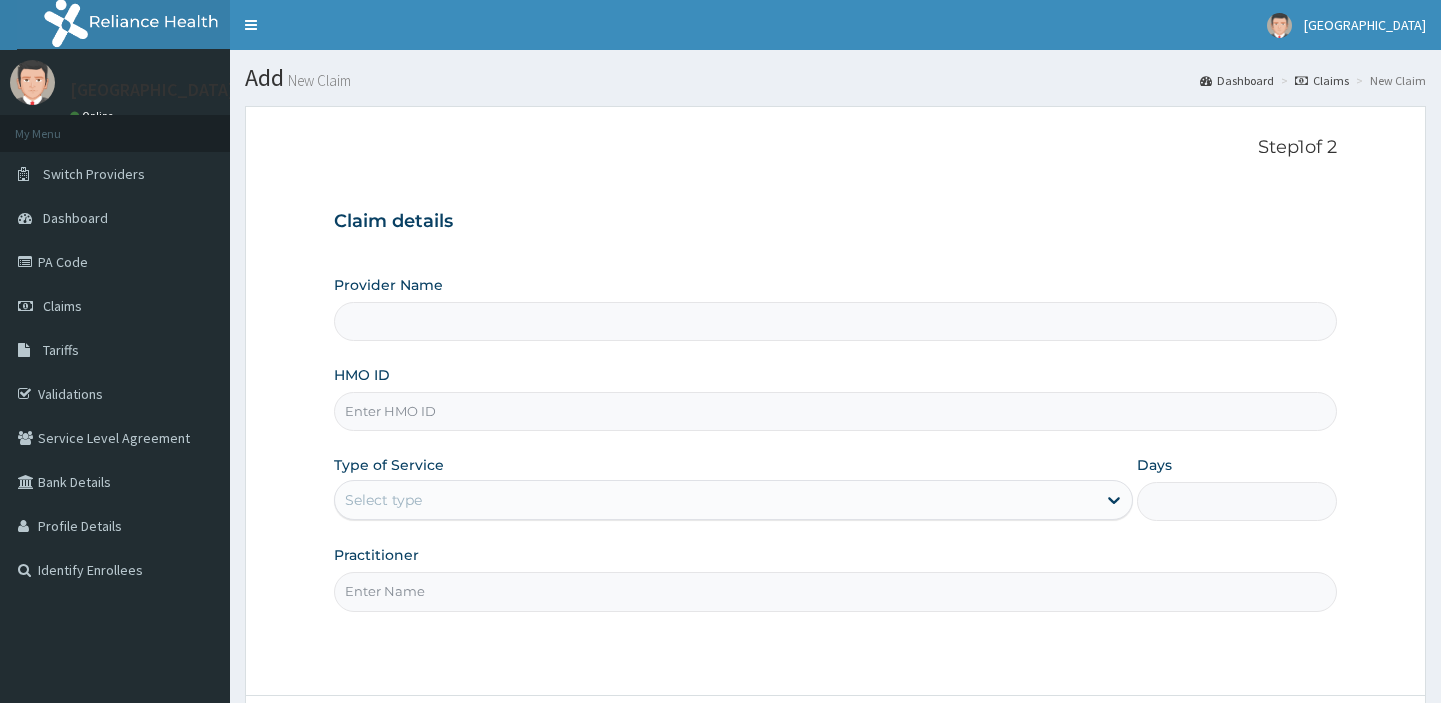 scroll, scrollTop: 0, scrollLeft: 0, axis: both 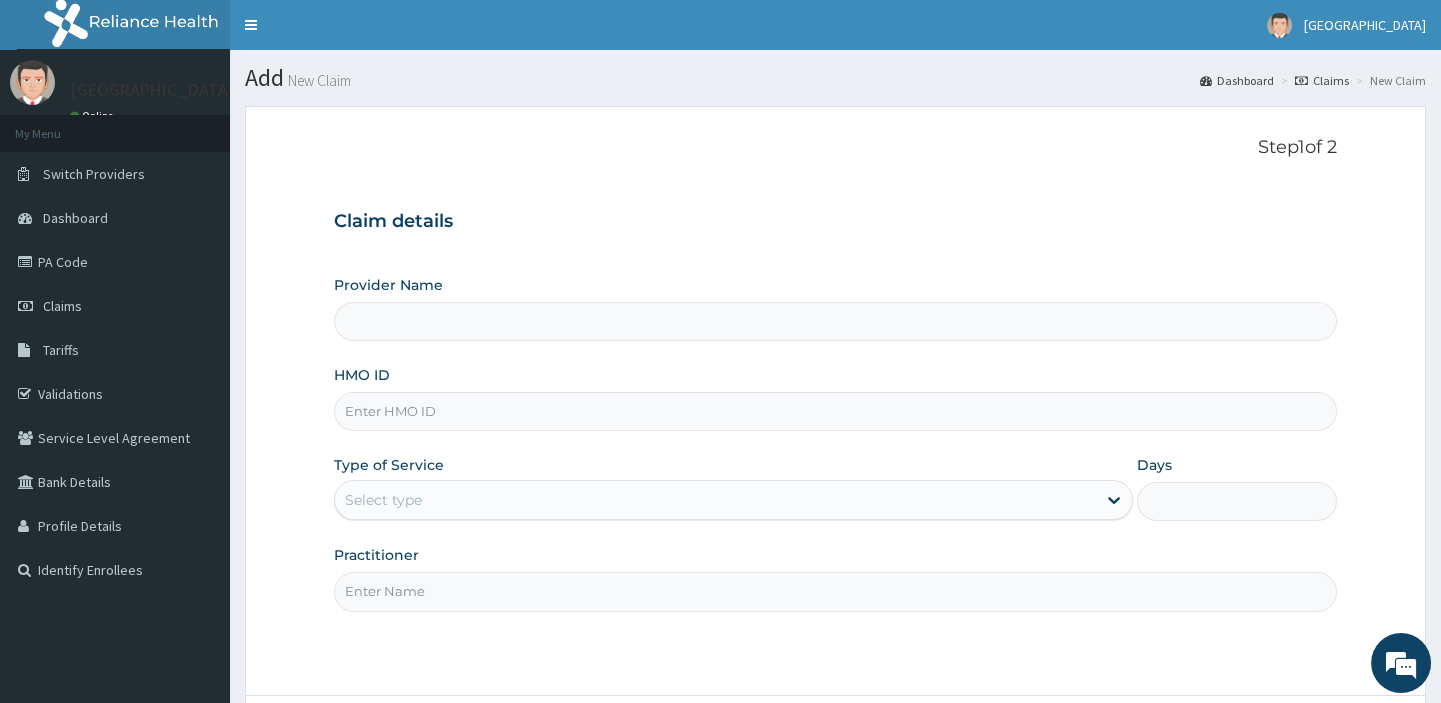 type on "[GEOGRAPHIC_DATA]" 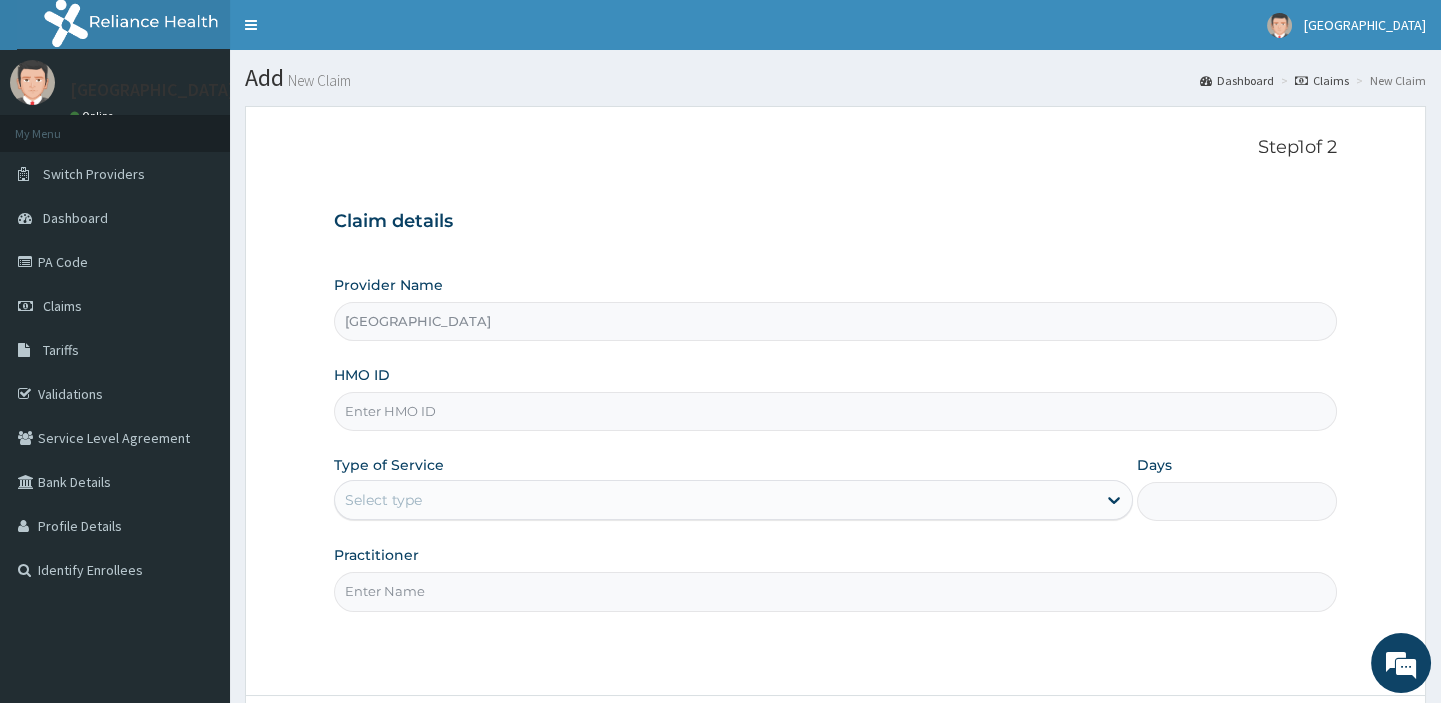 click on "HMO ID" at bounding box center [835, 411] 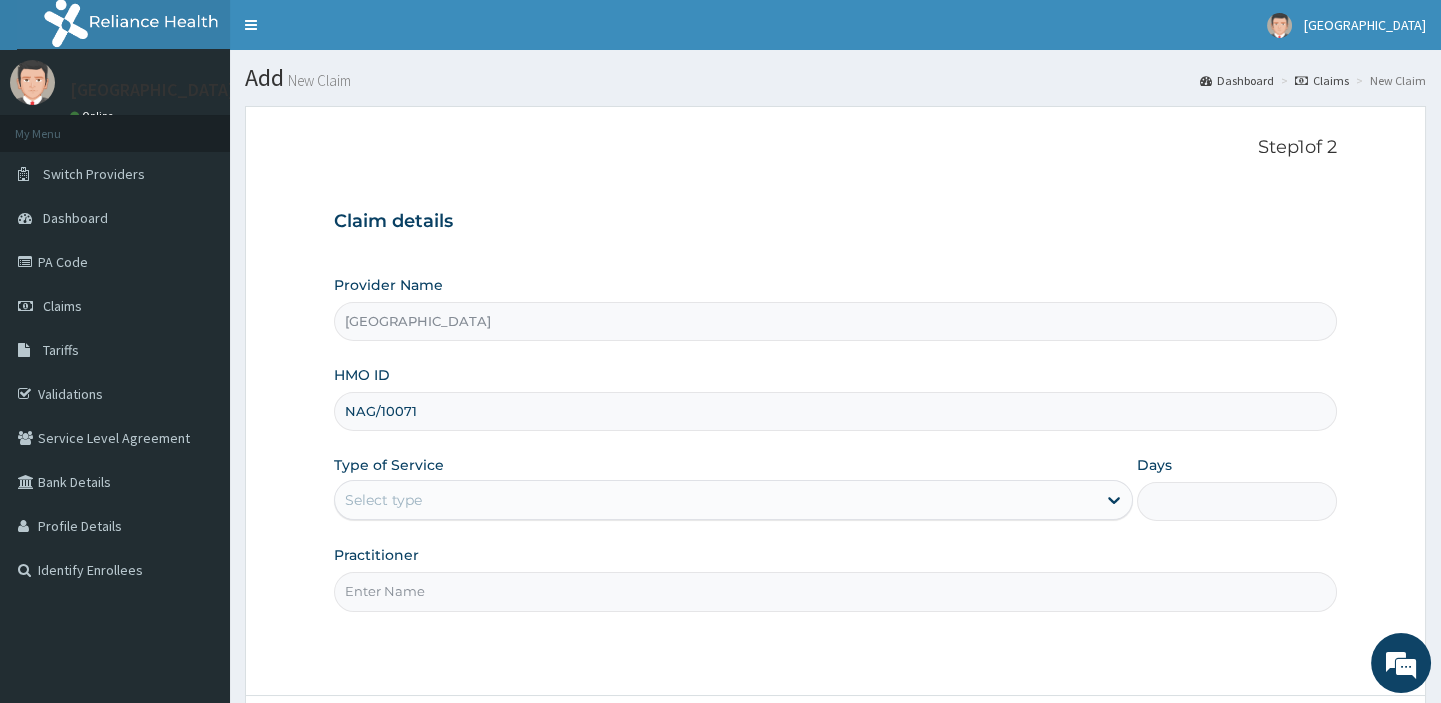 scroll, scrollTop: 0, scrollLeft: 0, axis: both 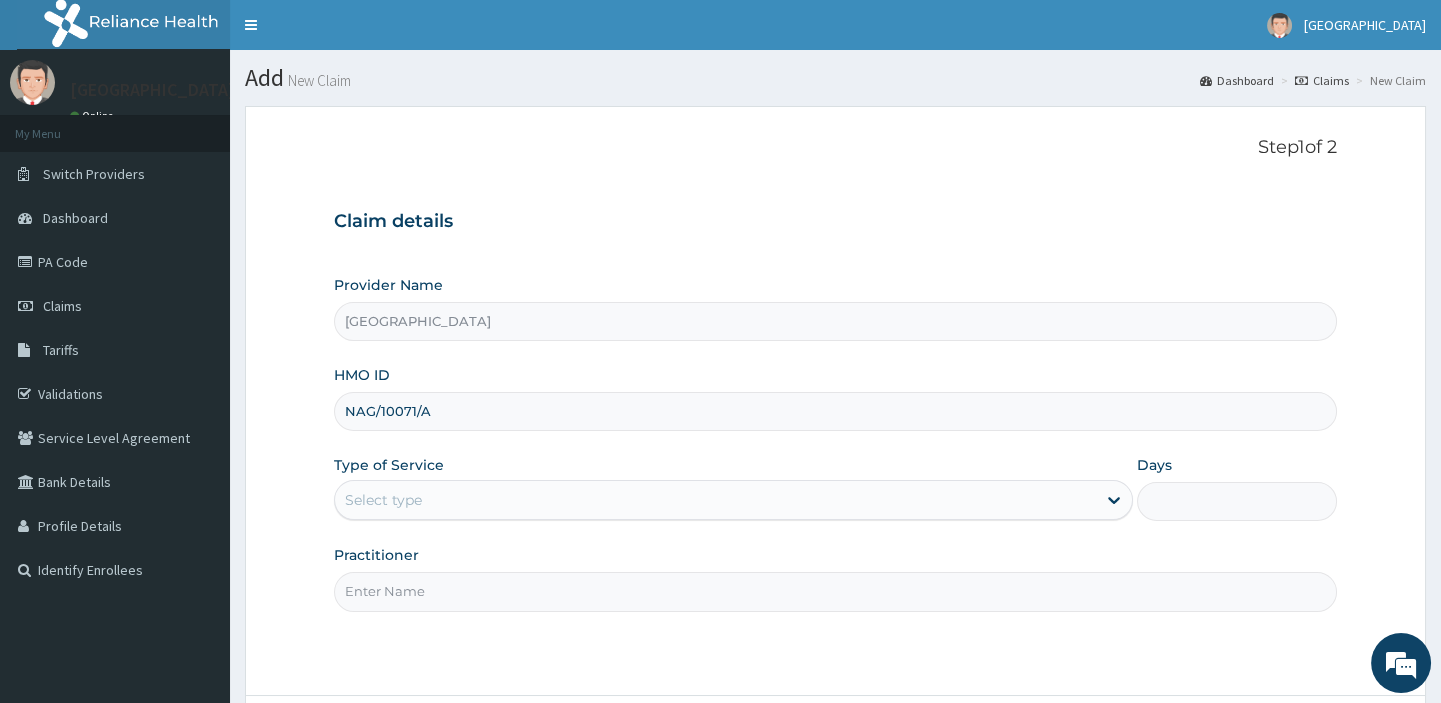click on "Select type" at bounding box center (715, 500) 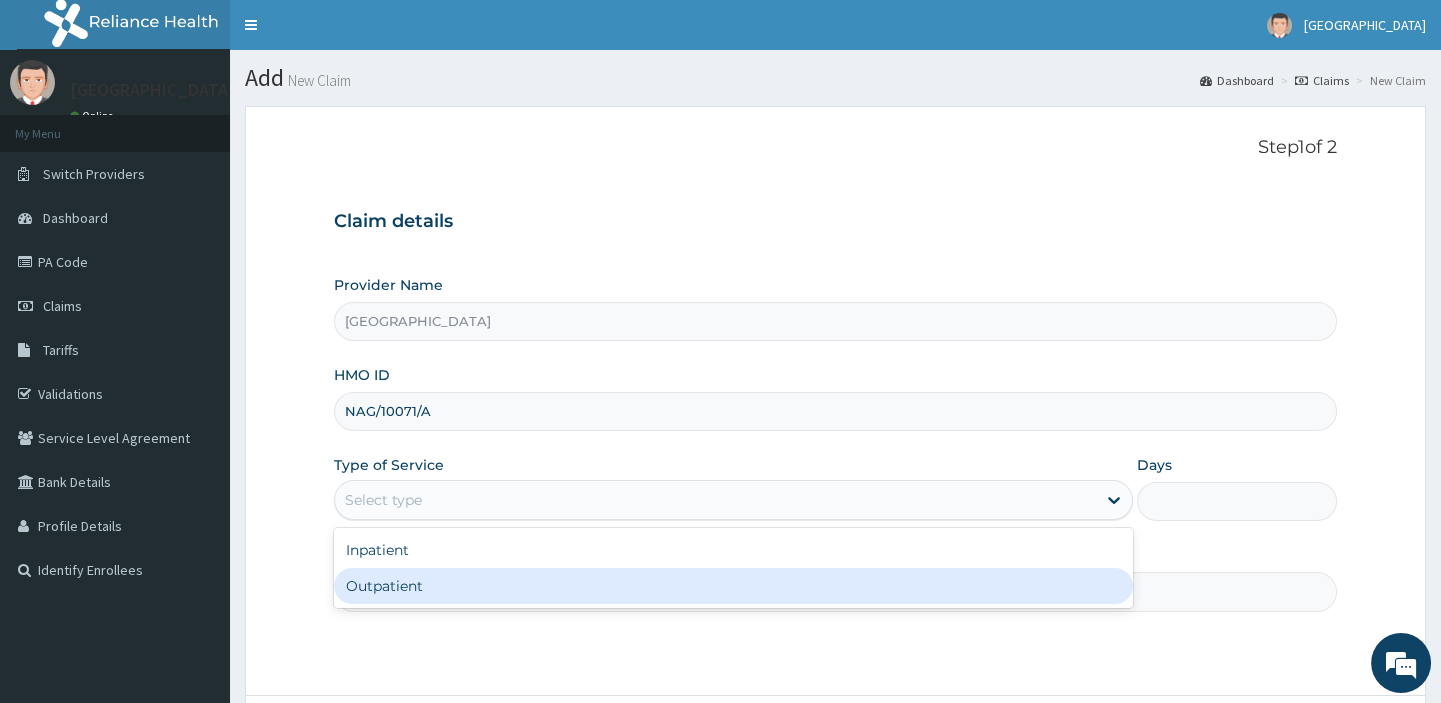 click on "Outpatient" at bounding box center [733, 586] 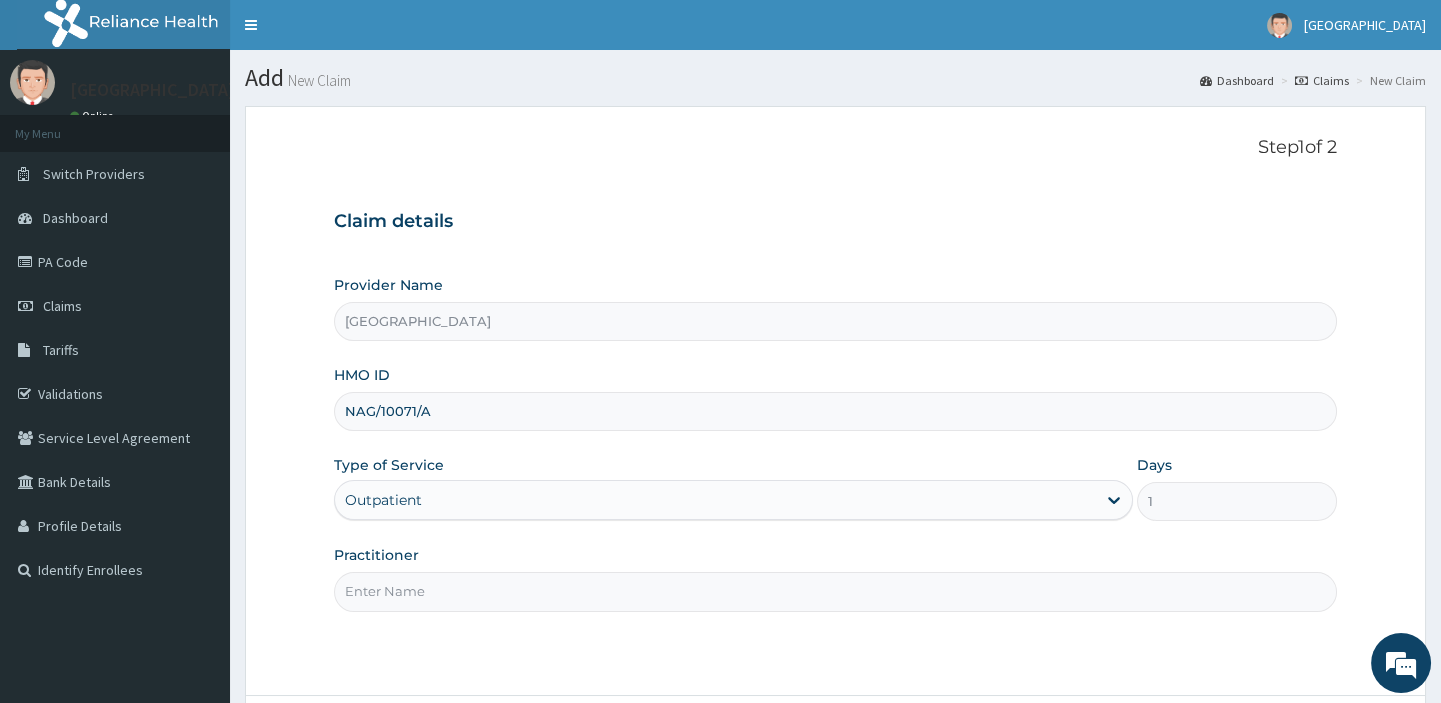 click on "Practitioner" at bounding box center (835, 591) 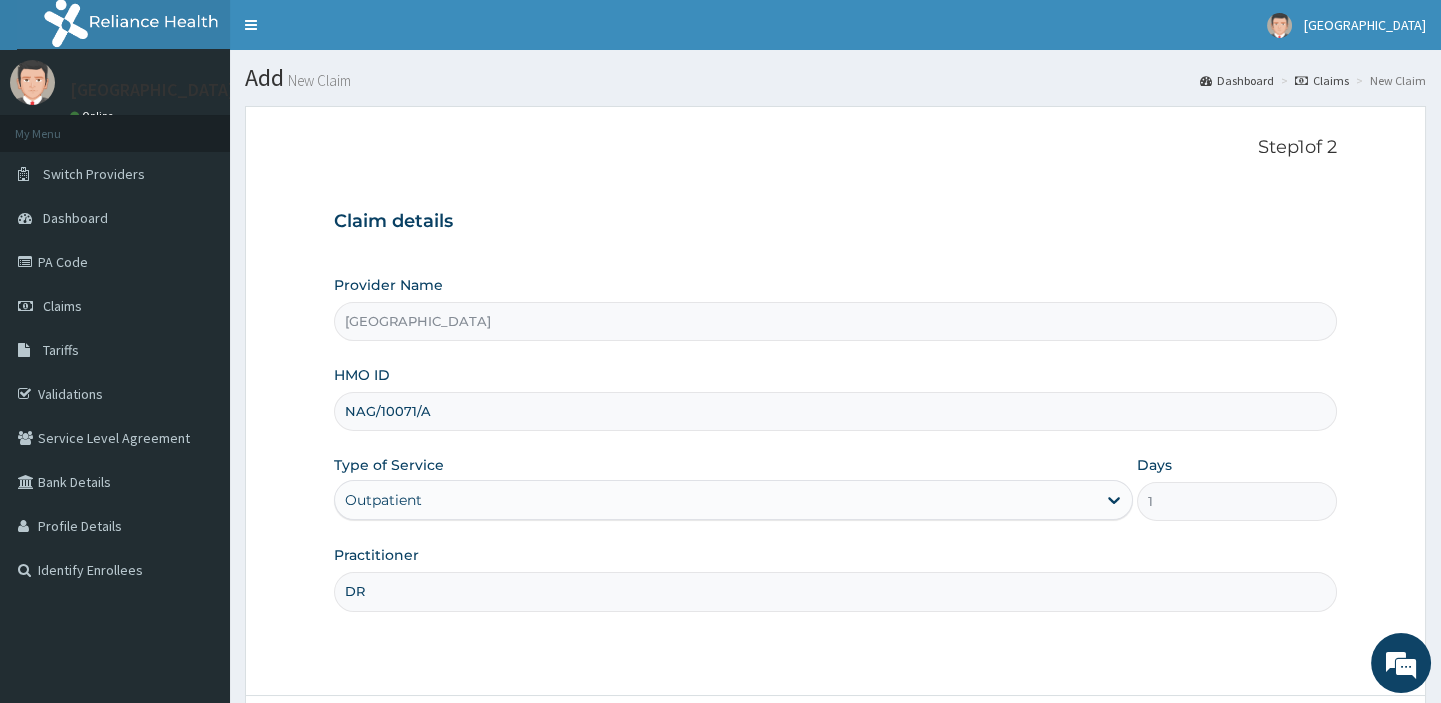 click on "DR" at bounding box center [835, 591] 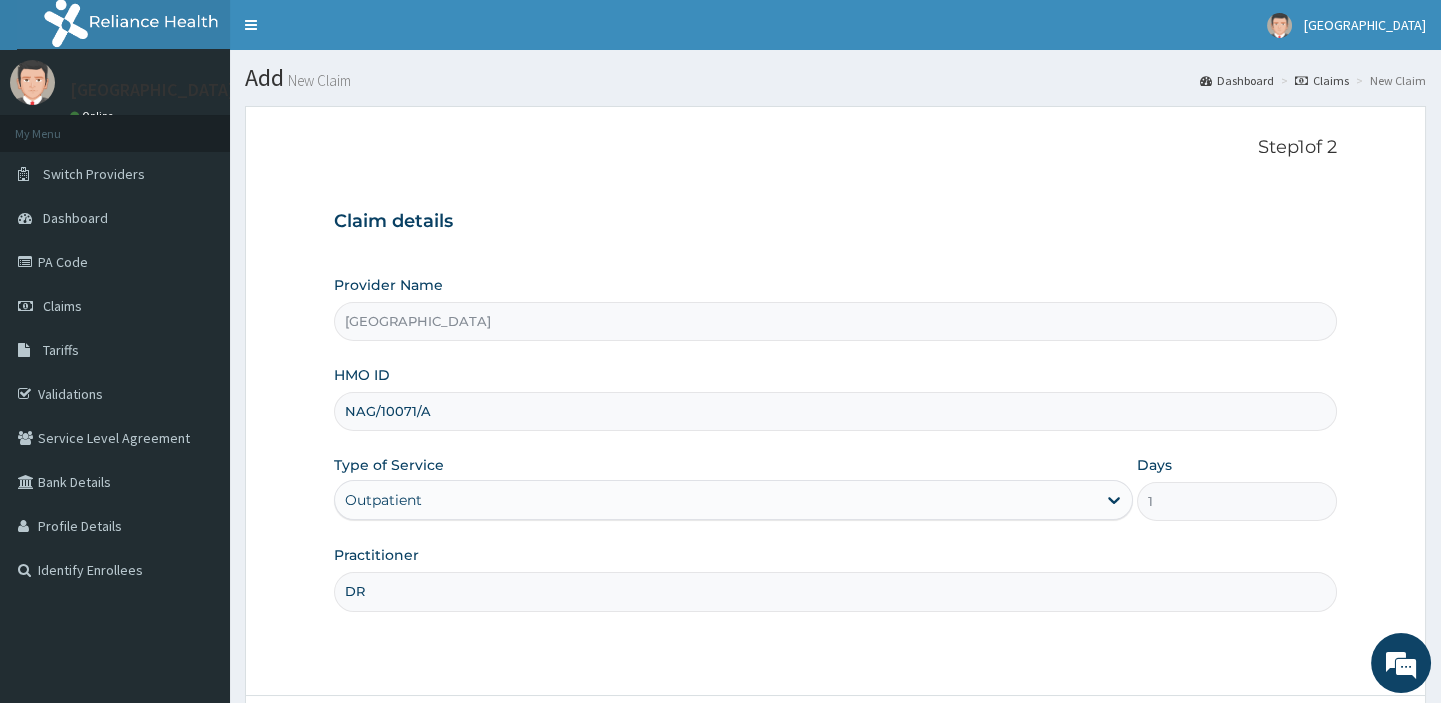 type on "DR OGUNNIYI" 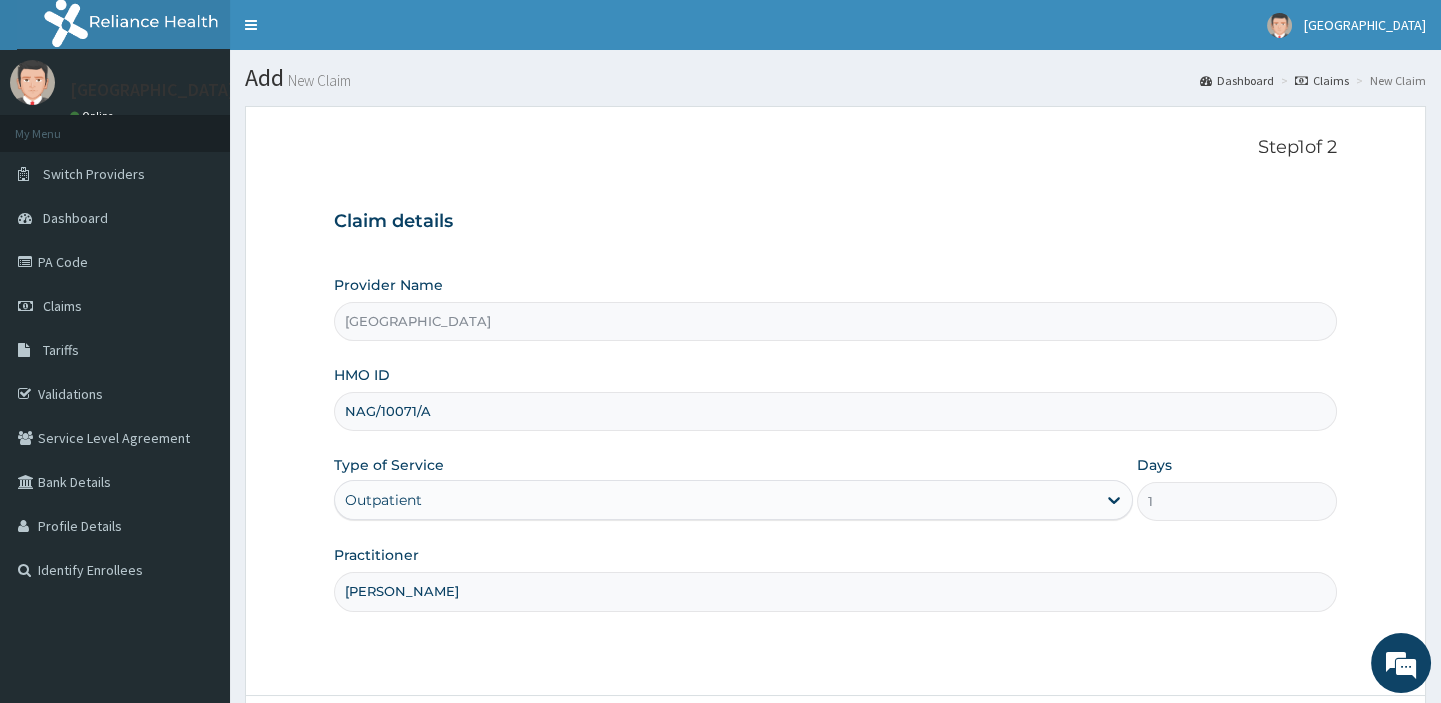 scroll, scrollTop: 171, scrollLeft: 0, axis: vertical 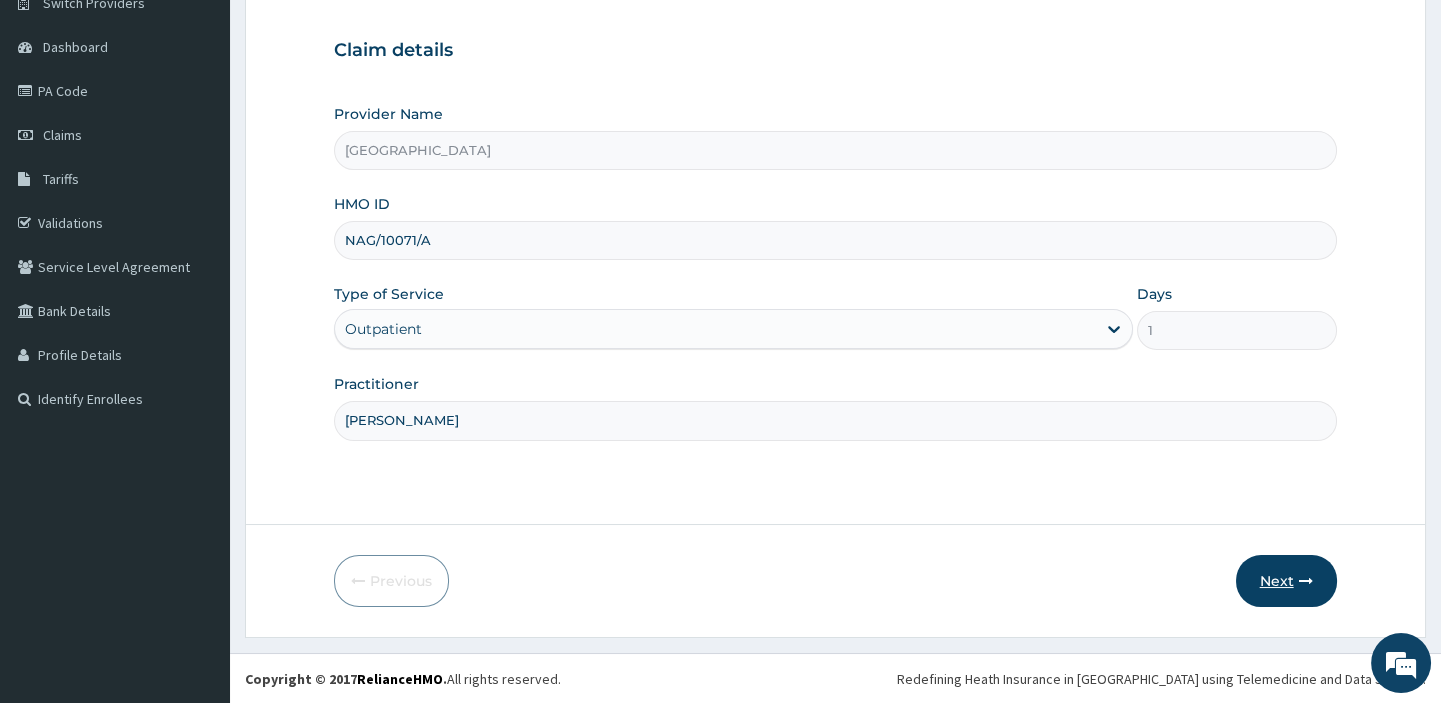 click on "Next" at bounding box center (1286, 581) 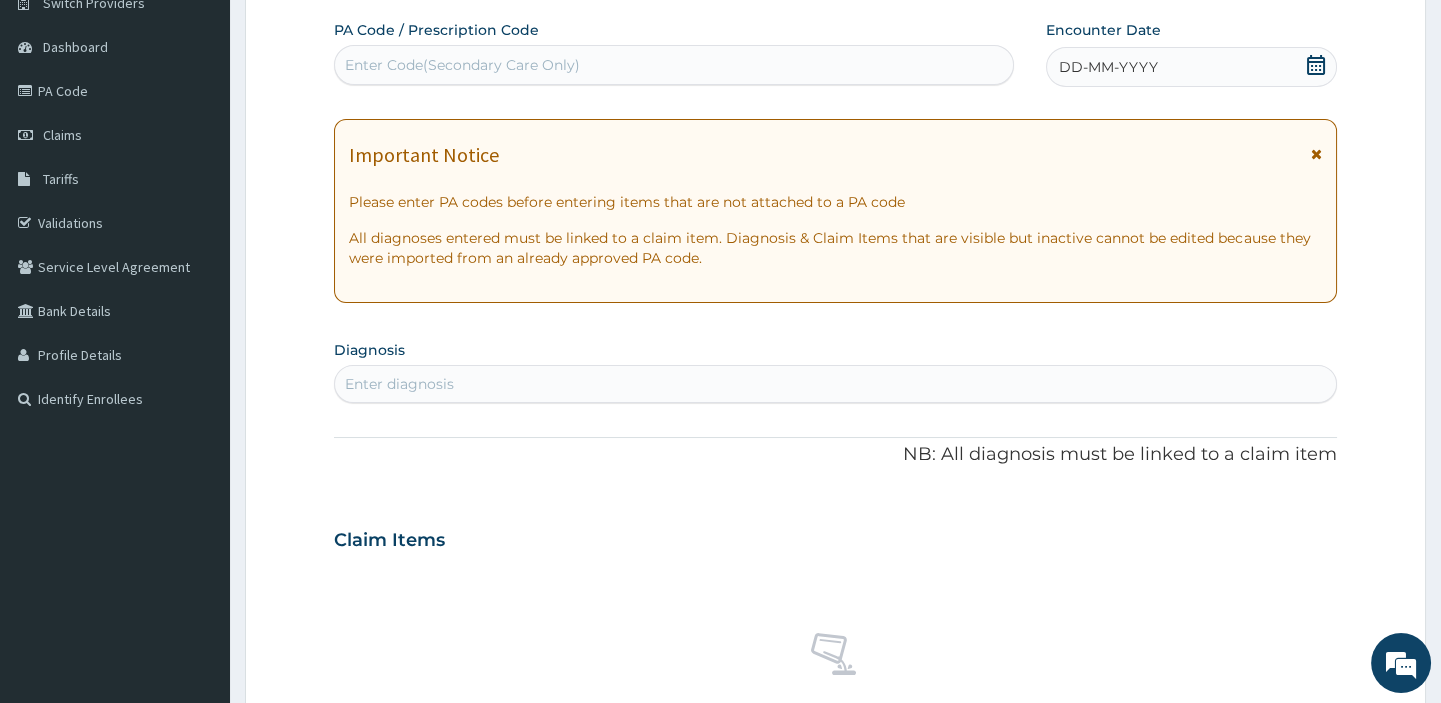click on "Enter Code(Secondary Care Only)" at bounding box center [673, 65] 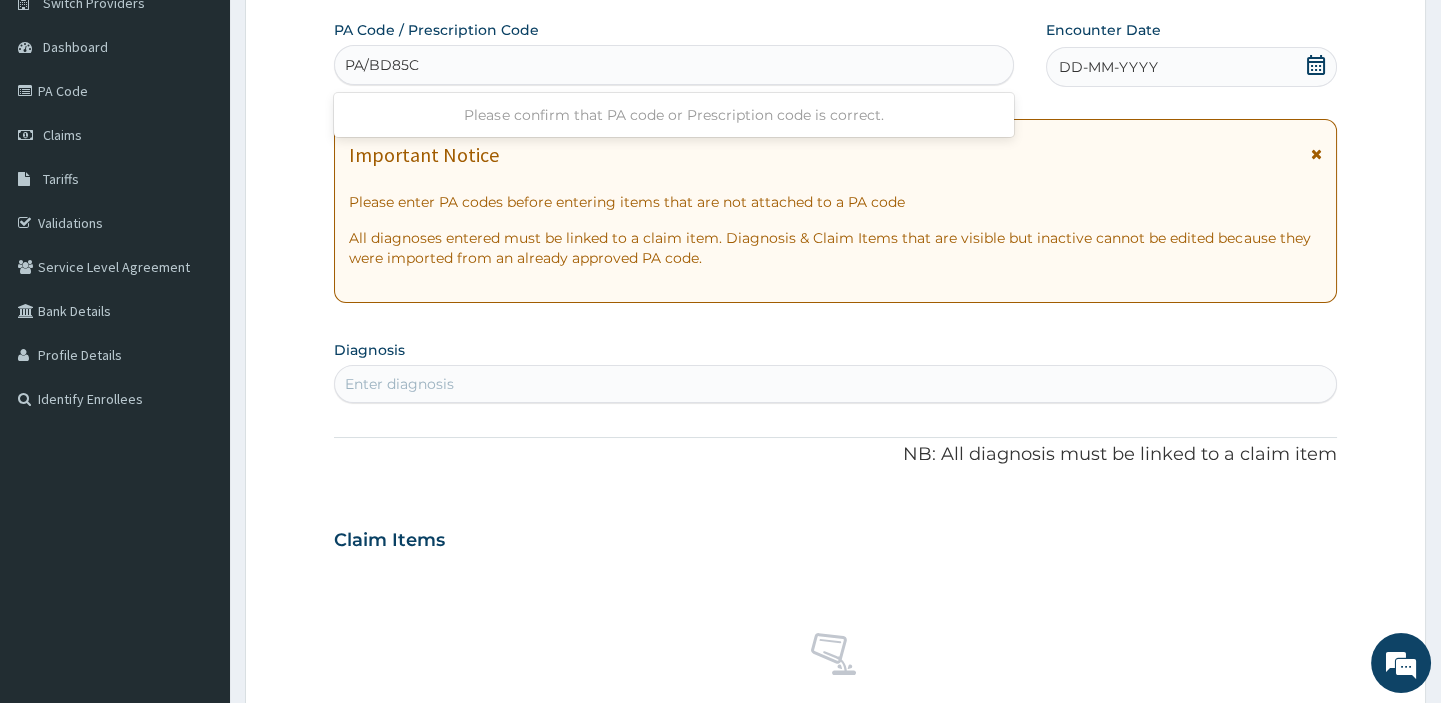 type on "PA/BD85C6" 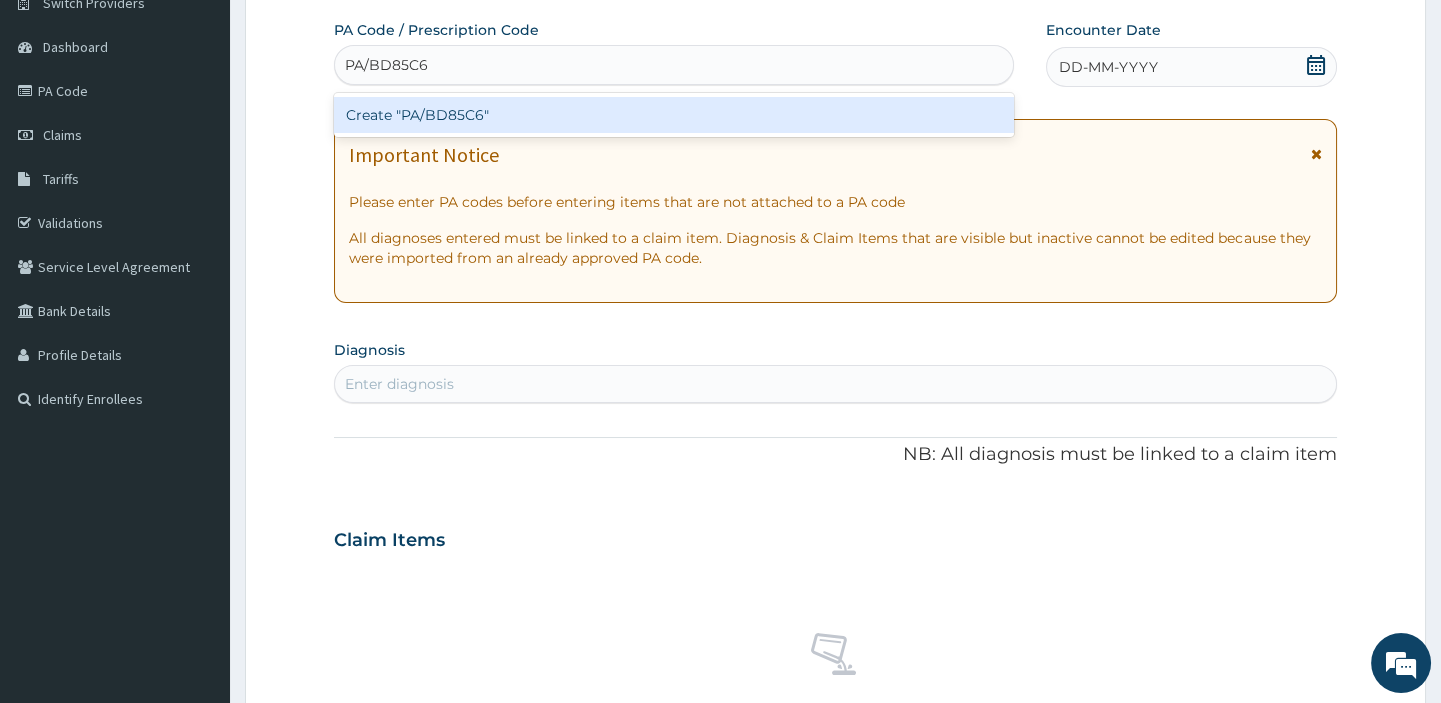 click on "Create "PA/BD85C6"" at bounding box center [673, 115] 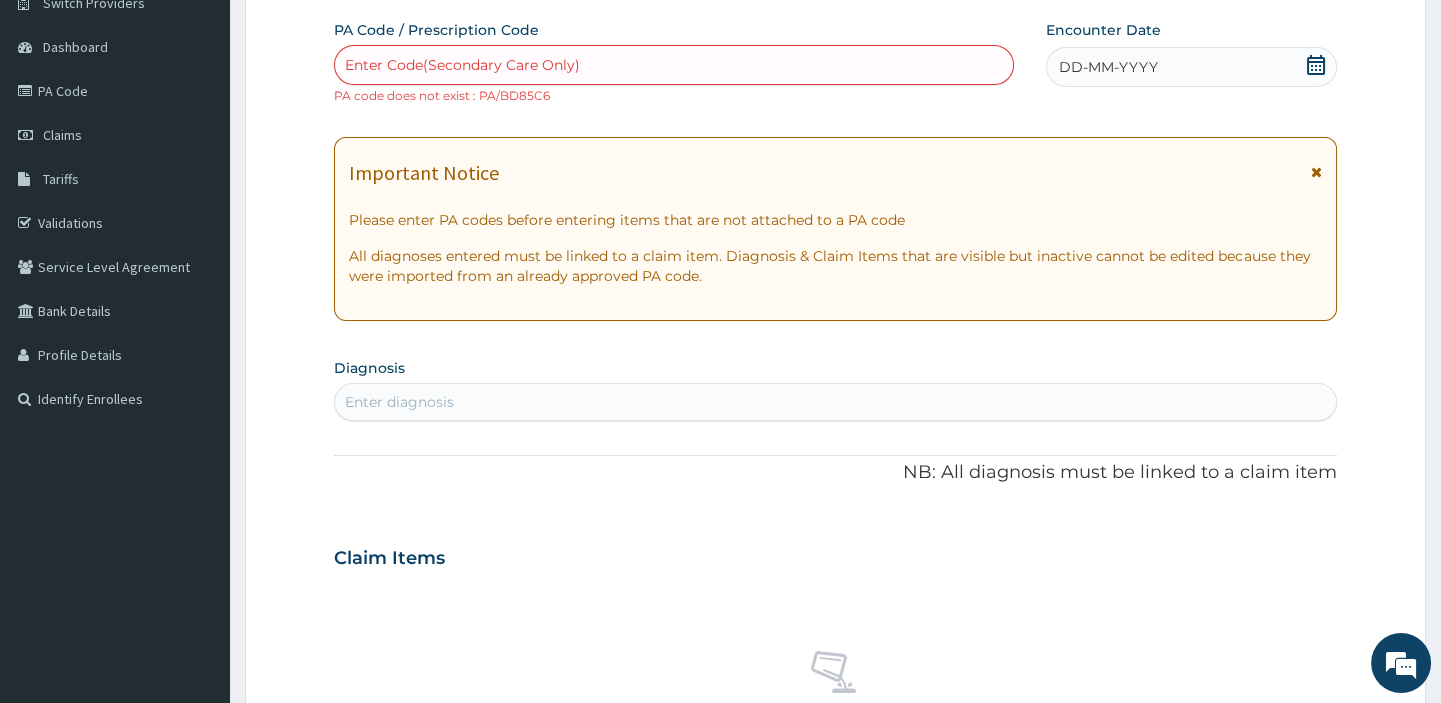click on "Enter Code(Secondary Care Only)" at bounding box center (462, 65) 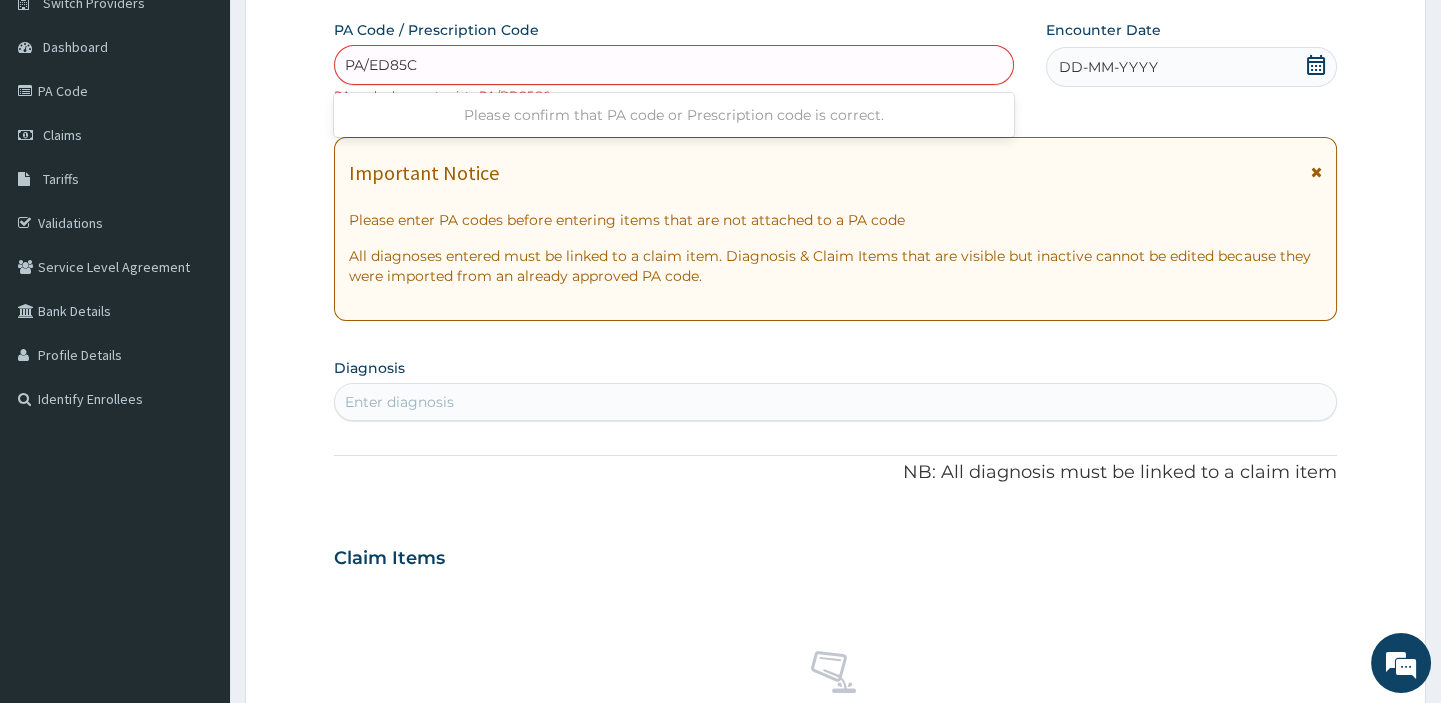 type on "PA/ED85C6" 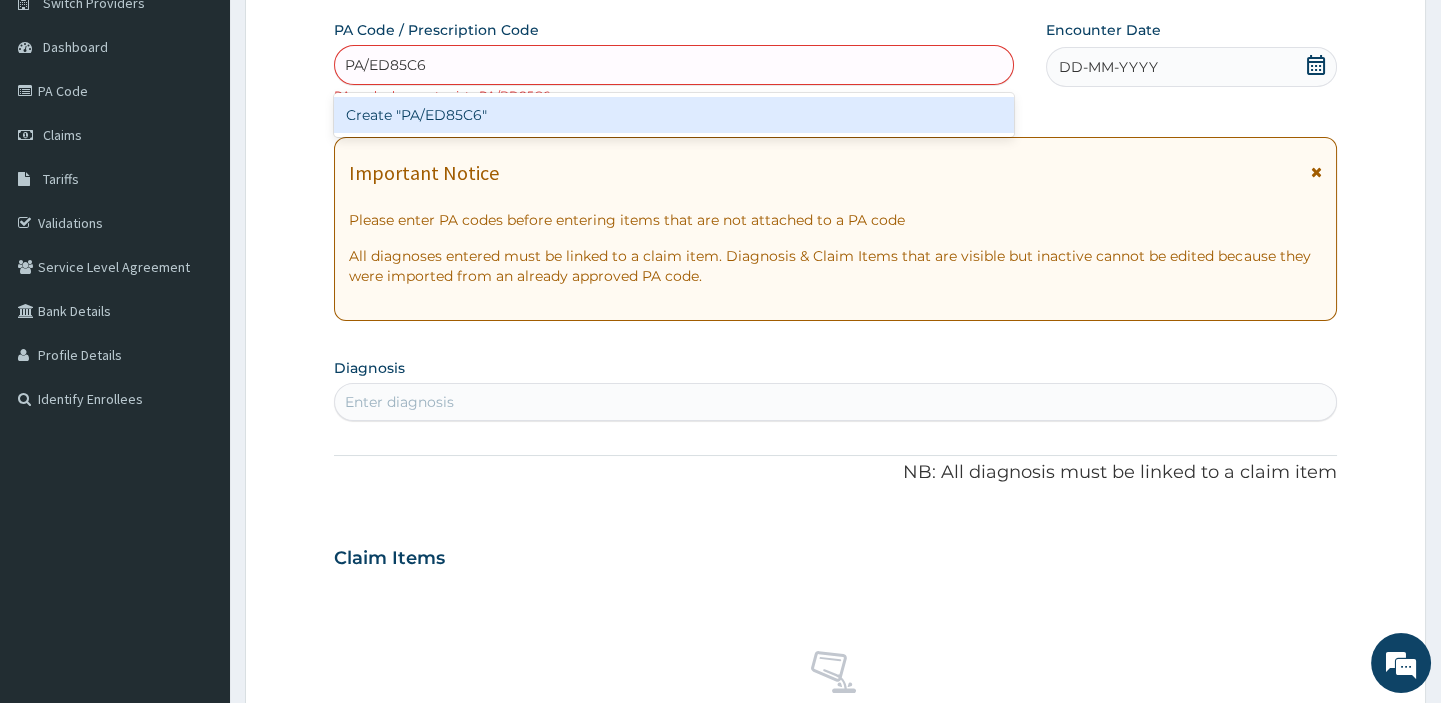 click on "Create "PA/ED85C6"" at bounding box center [673, 115] 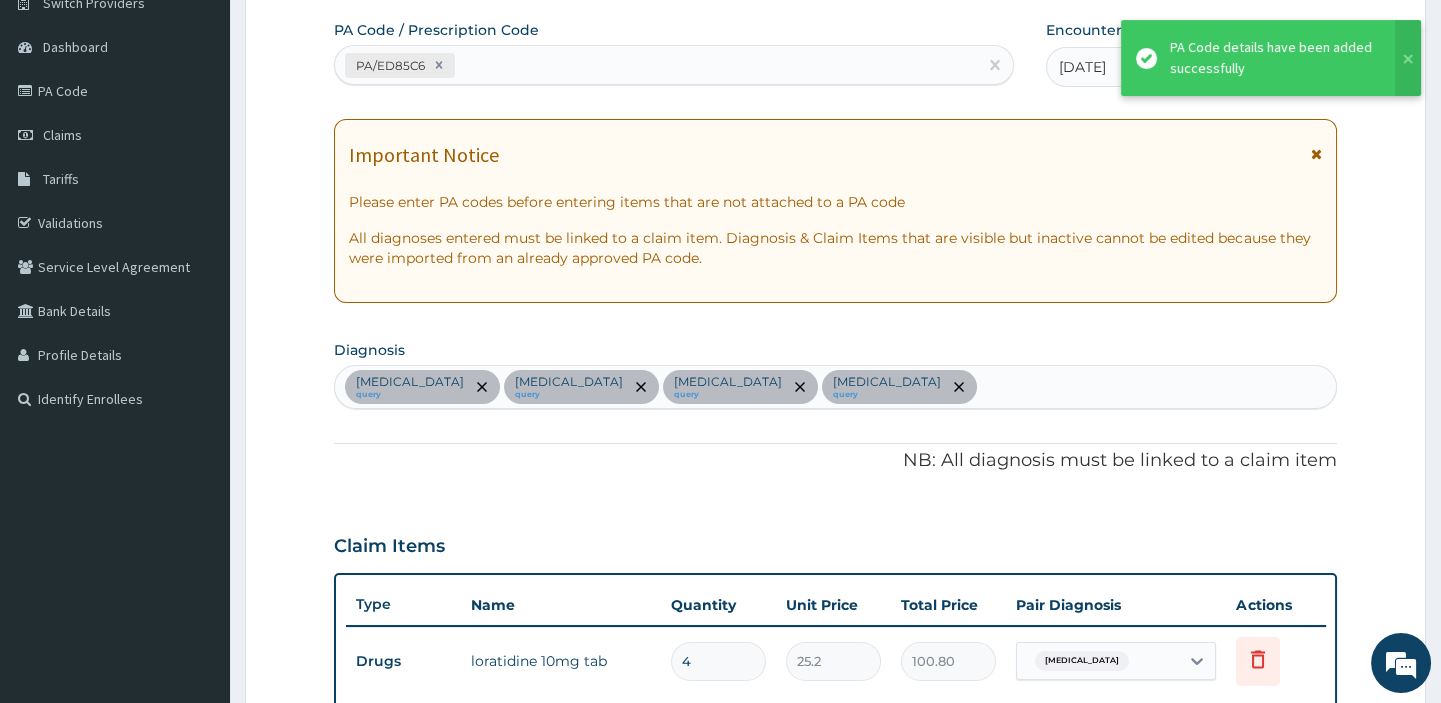 scroll, scrollTop: 920, scrollLeft: 0, axis: vertical 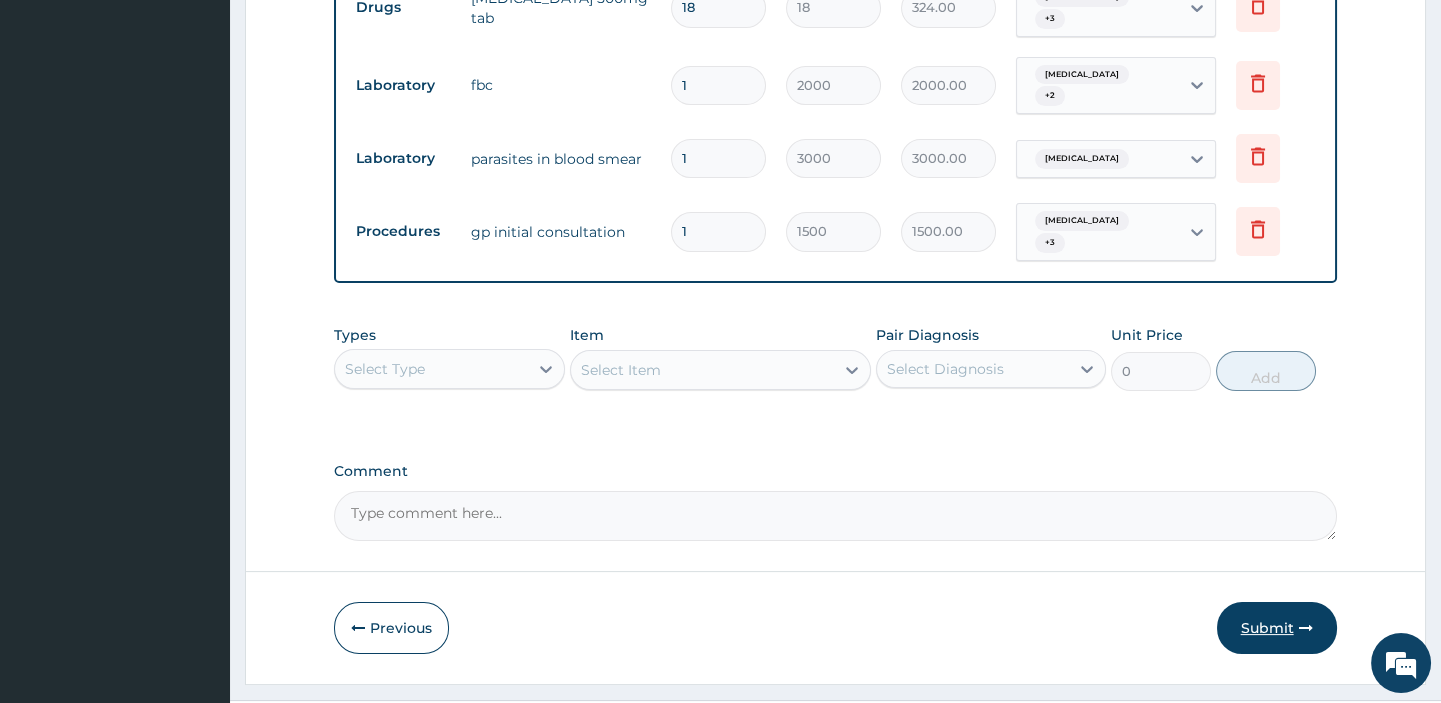click on "Submit" at bounding box center (1277, 628) 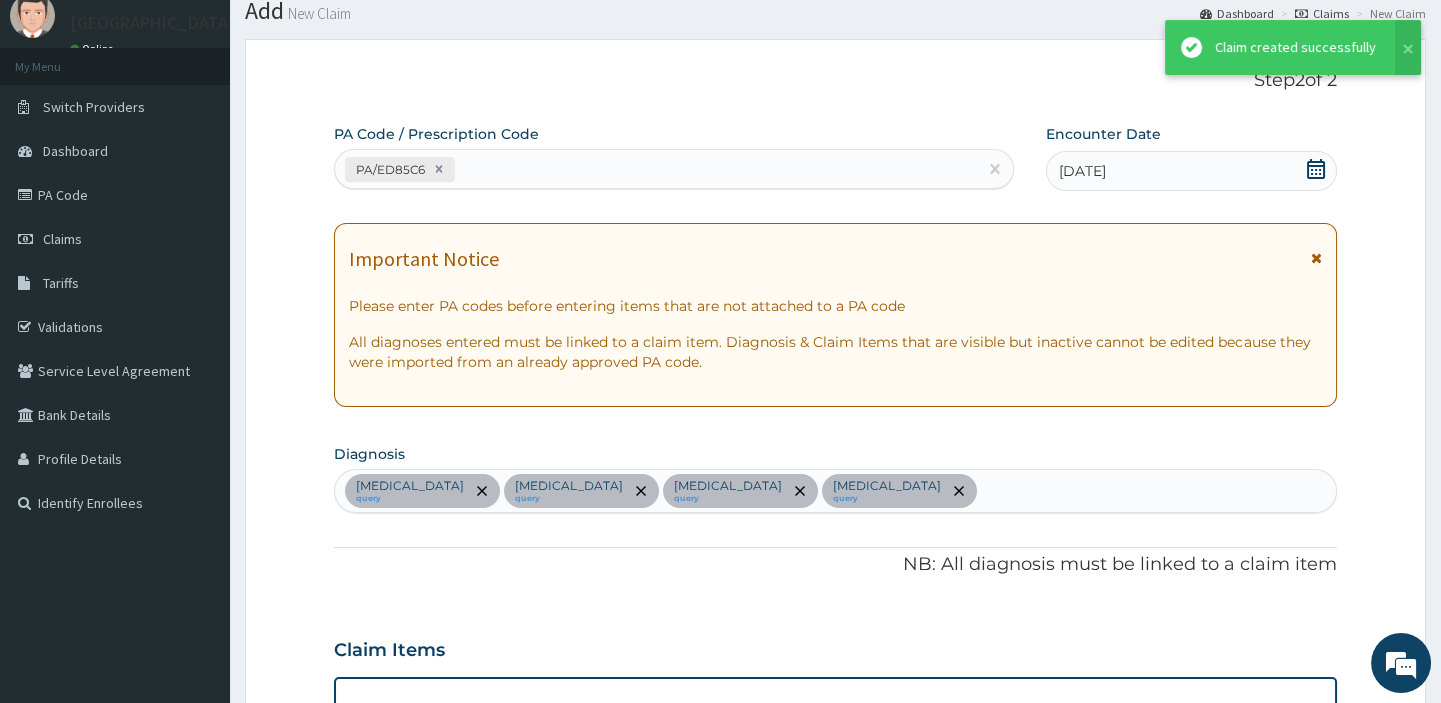scroll, scrollTop: 1044, scrollLeft: 0, axis: vertical 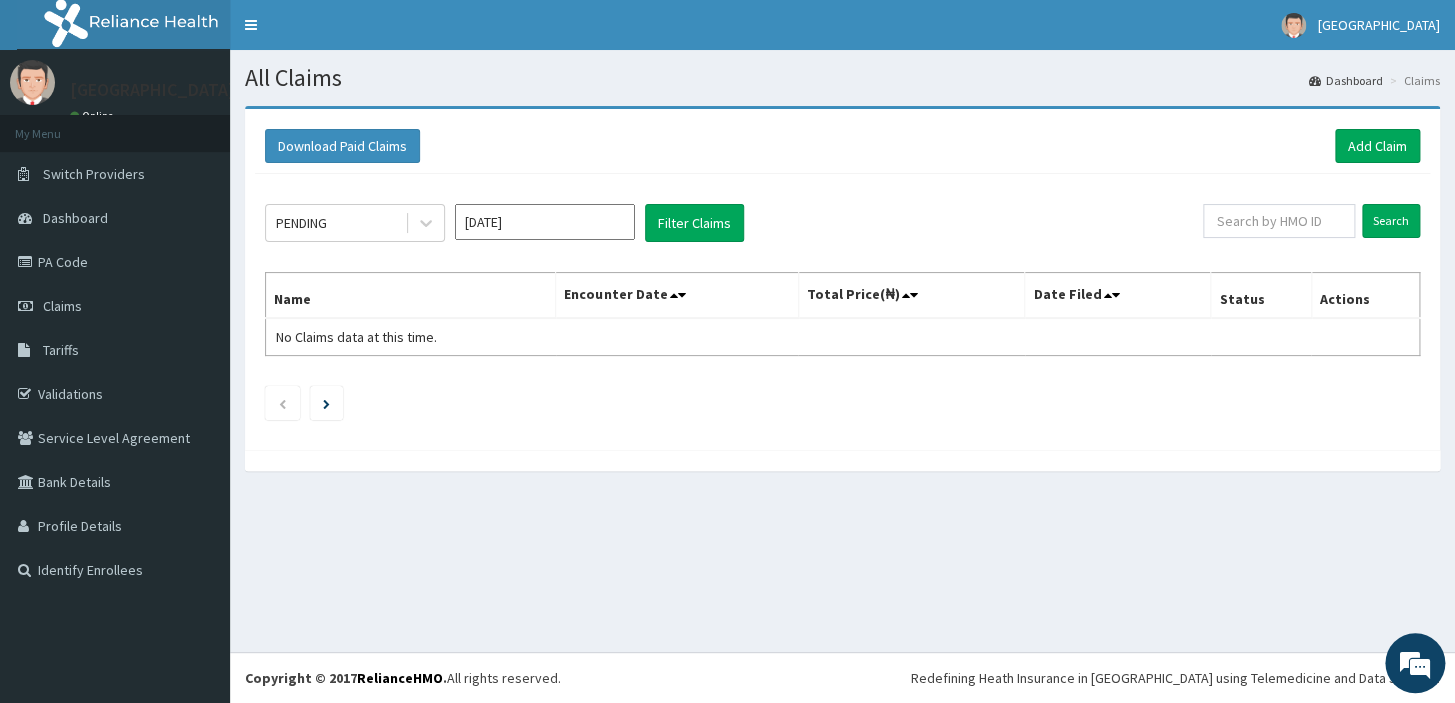 drag, startPoint x: 1257, startPoint y: 200, endPoint x: 1257, endPoint y: 212, distance: 12 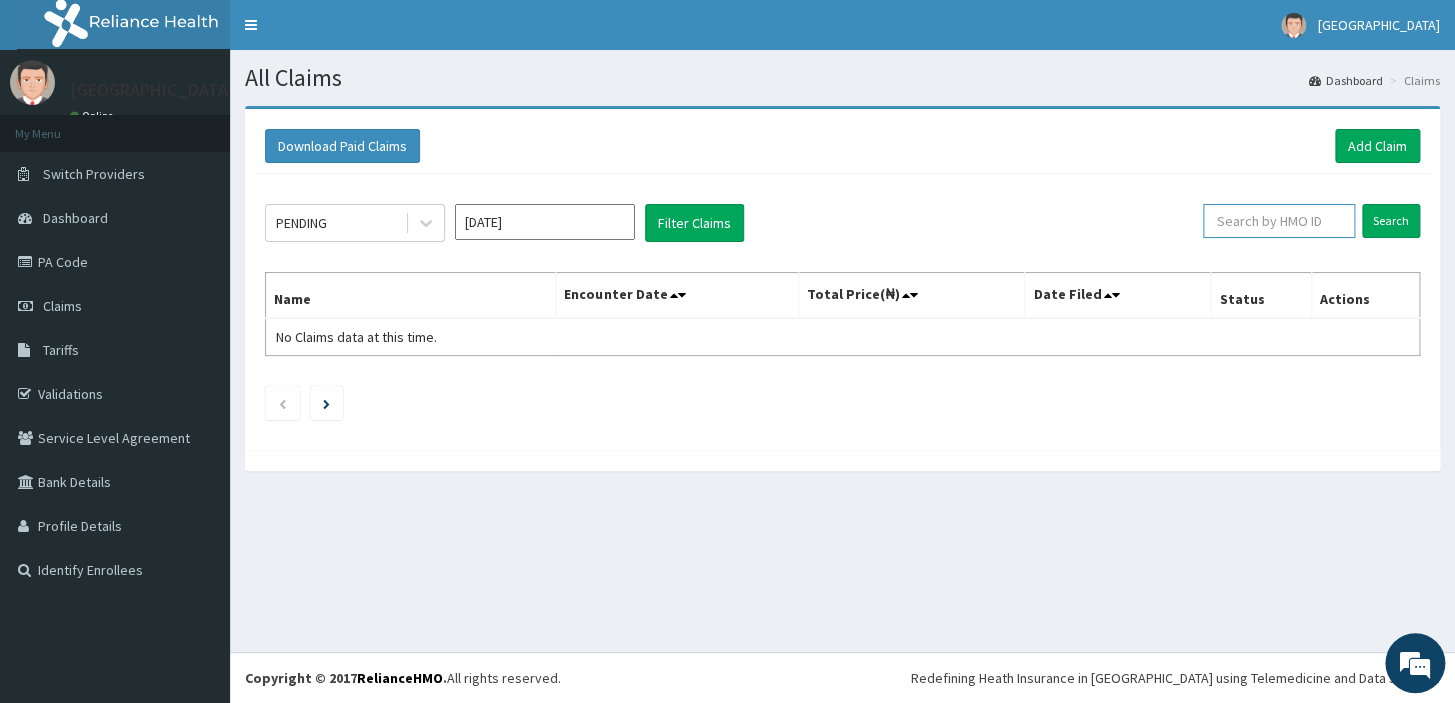 click at bounding box center [1279, 221] 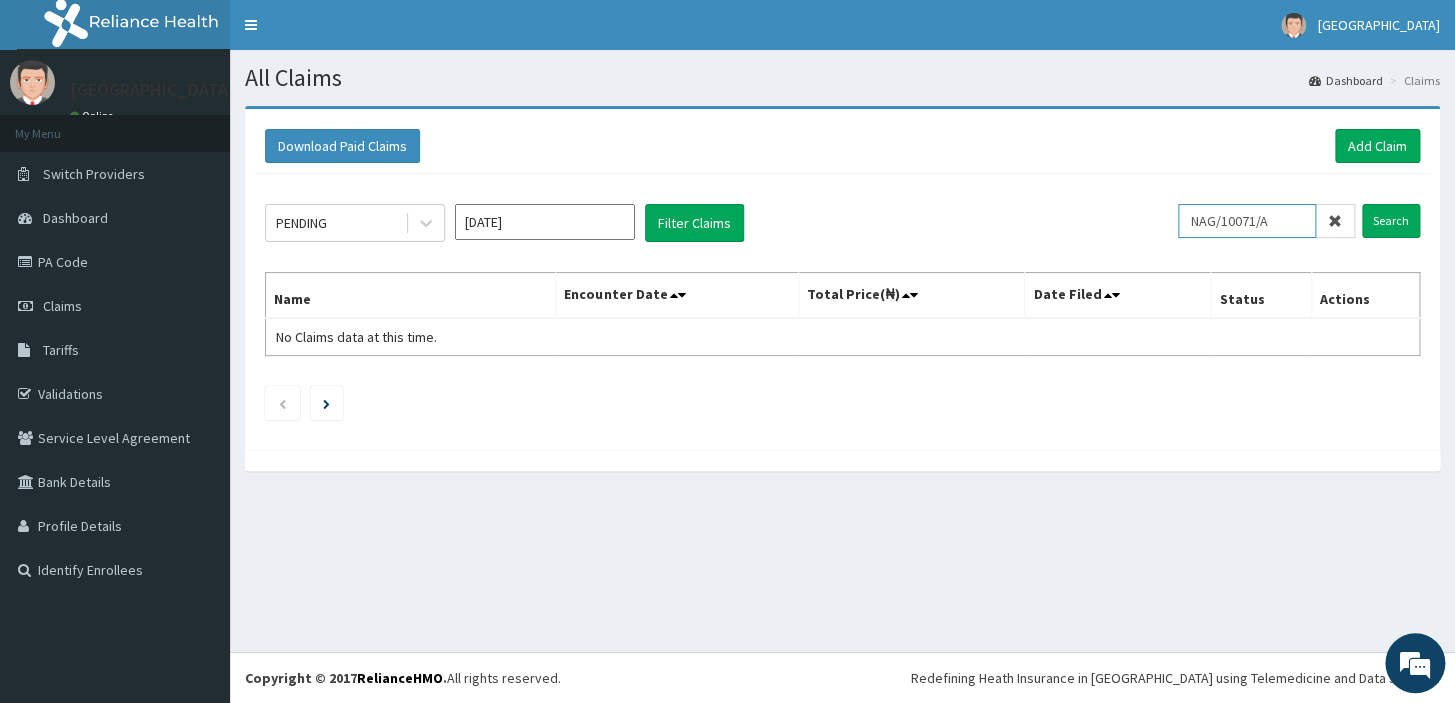 type on "NAG/10071/A" 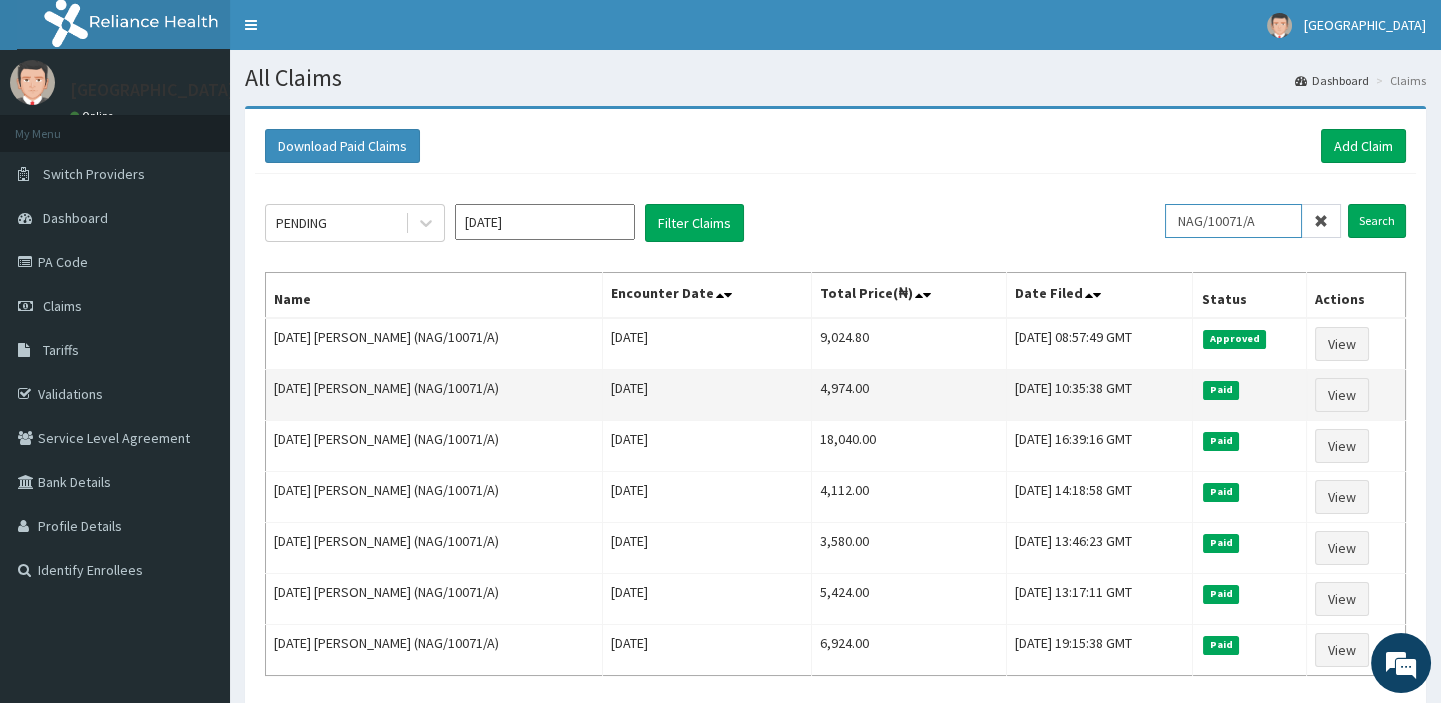 scroll, scrollTop: 0, scrollLeft: 0, axis: both 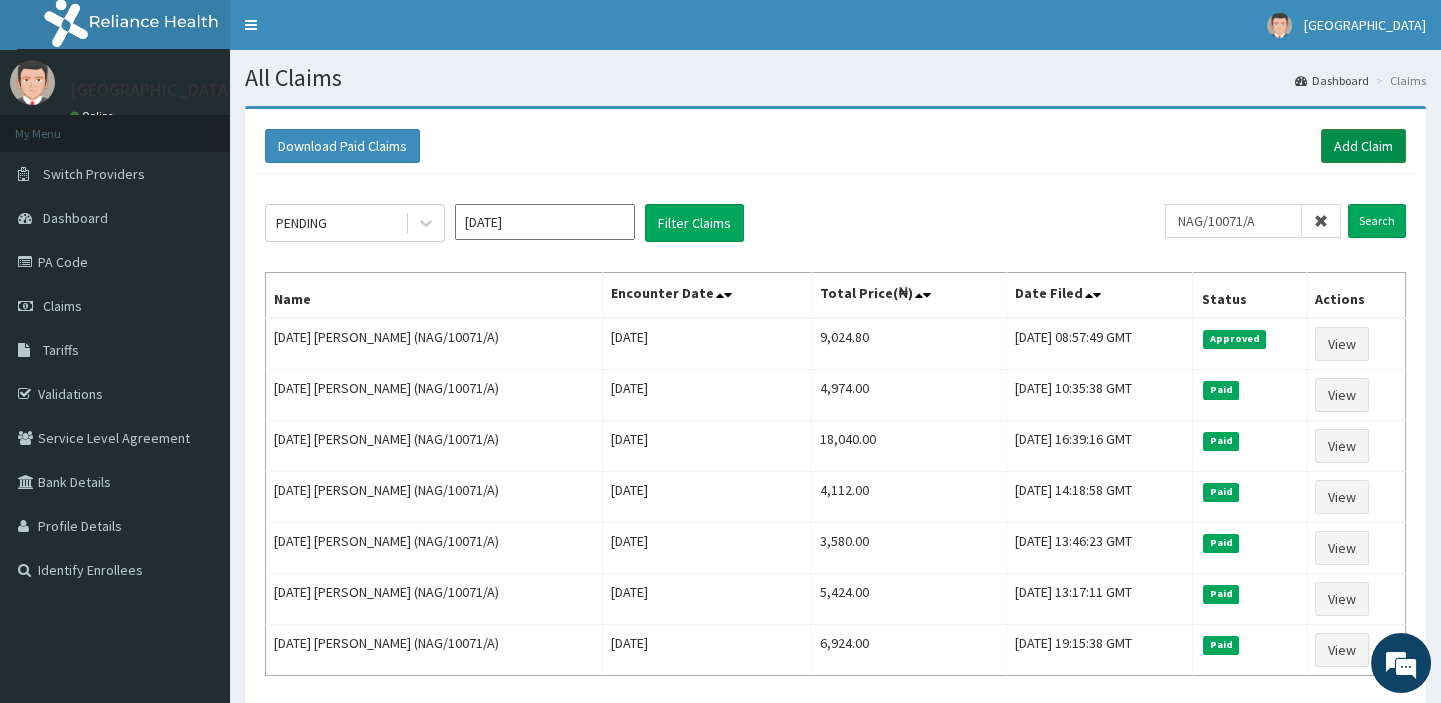 click on "Add Claim" at bounding box center [1363, 146] 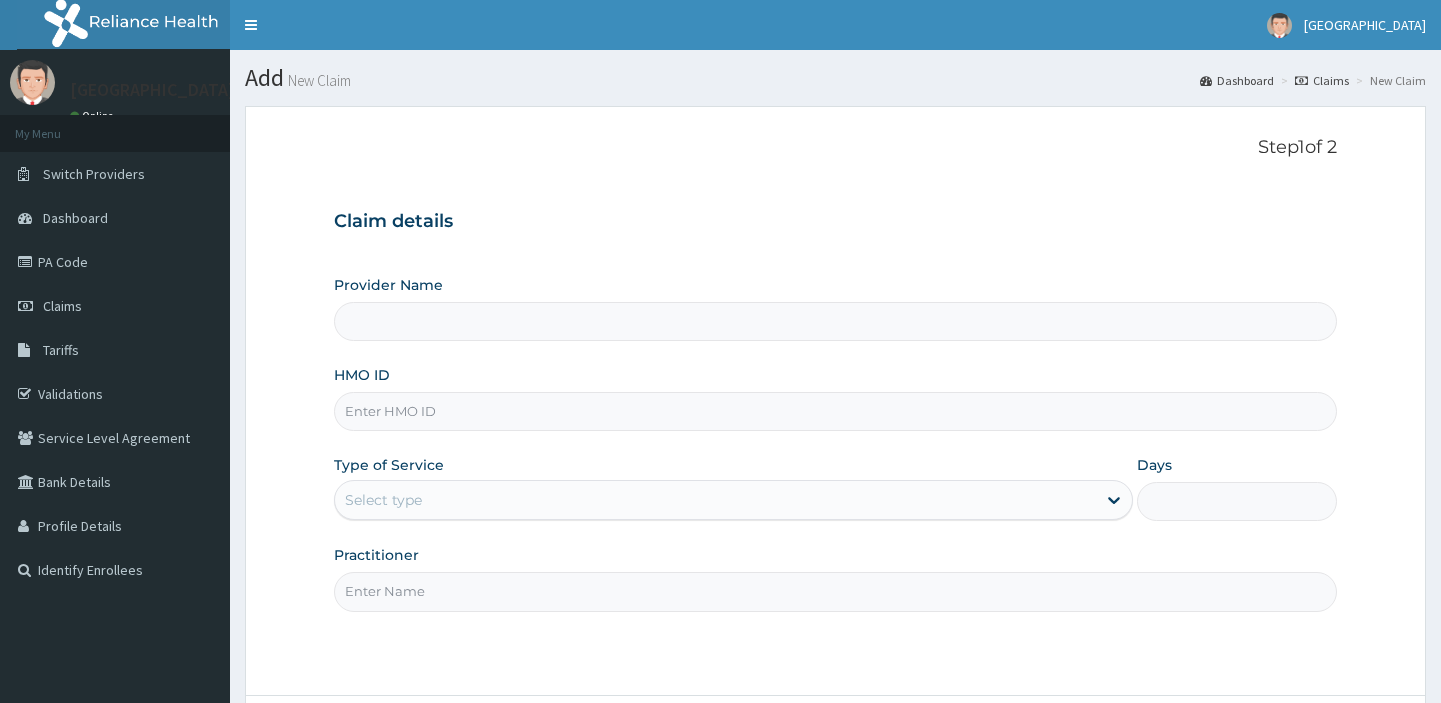 scroll, scrollTop: 0, scrollLeft: 0, axis: both 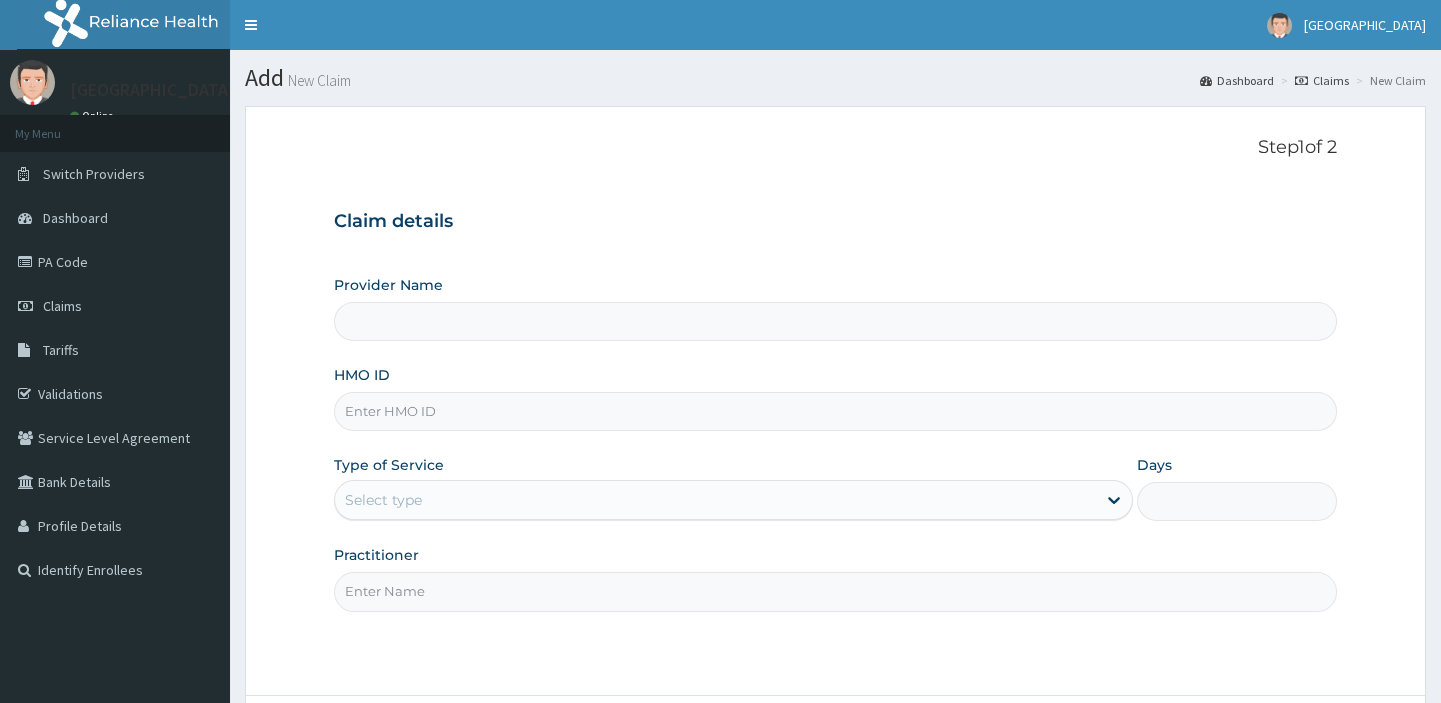 type on "[GEOGRAPHIC_DATA]" 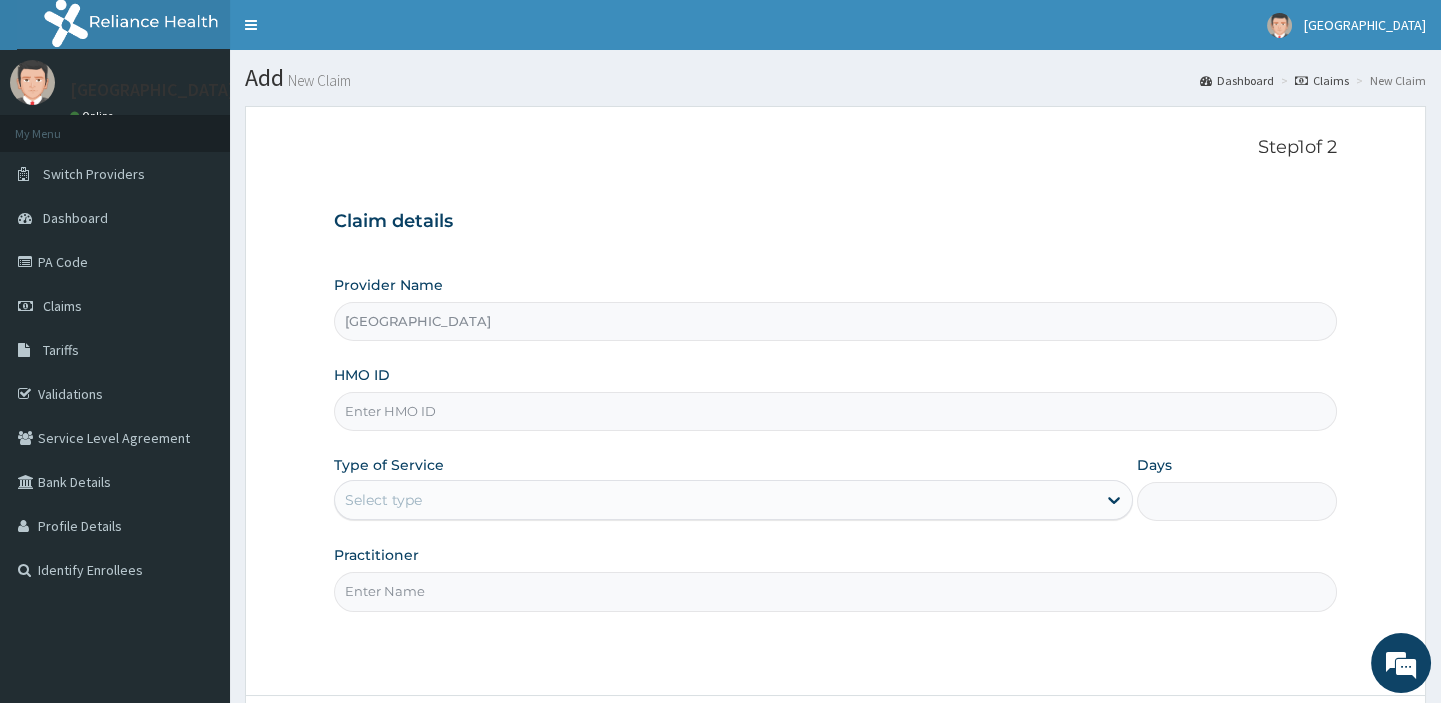 scroll, scrollTop: 0, scrollLeft: 0, axis: both 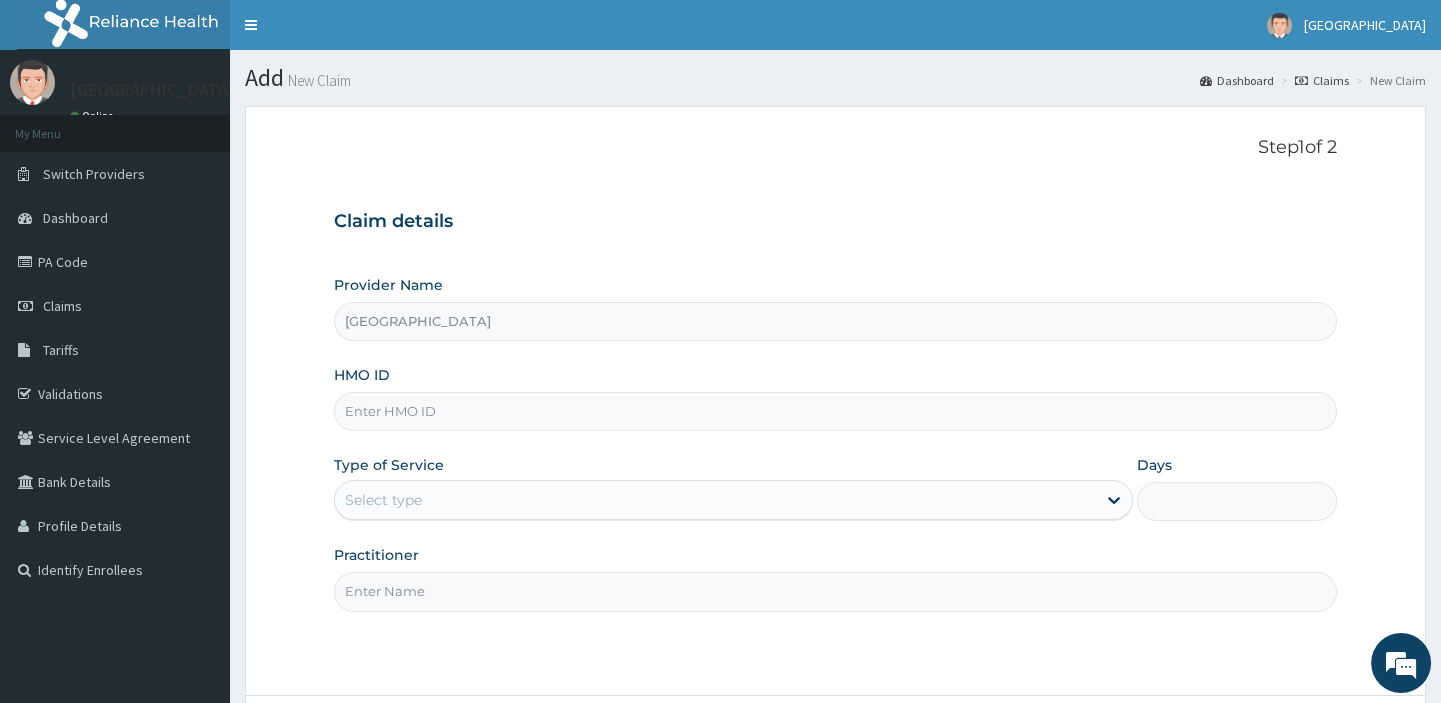 click on "HMO ID" at bounding box center [835, 411] 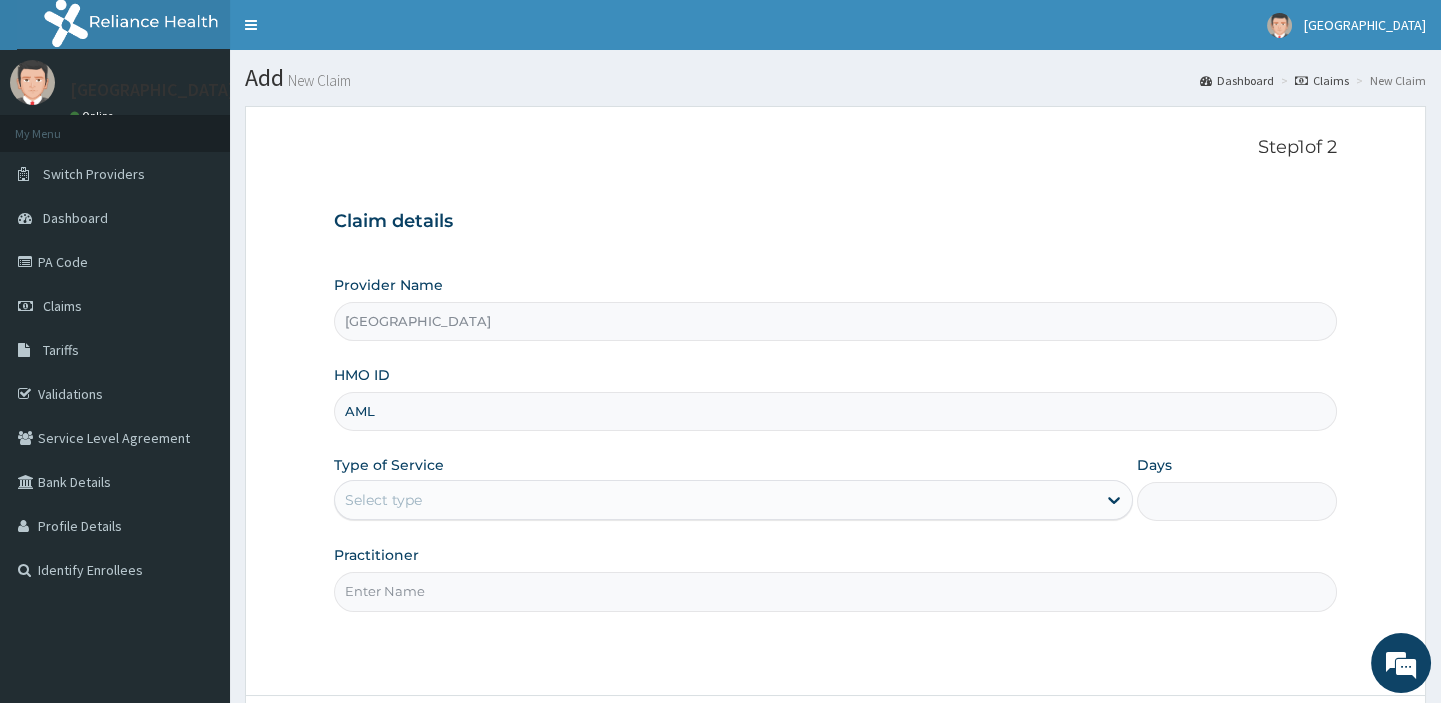 click on "AML" at bounding box center (835, 411) 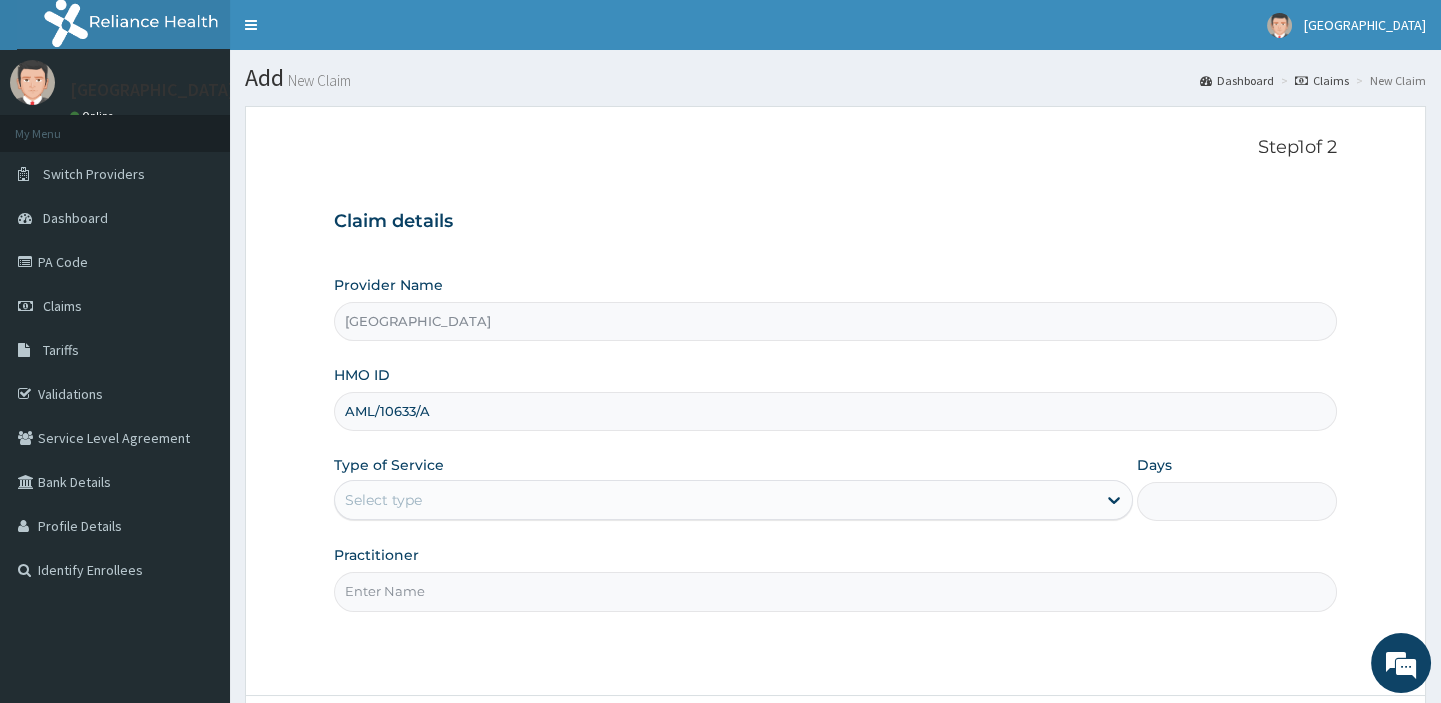 type on "AML/10633/A" 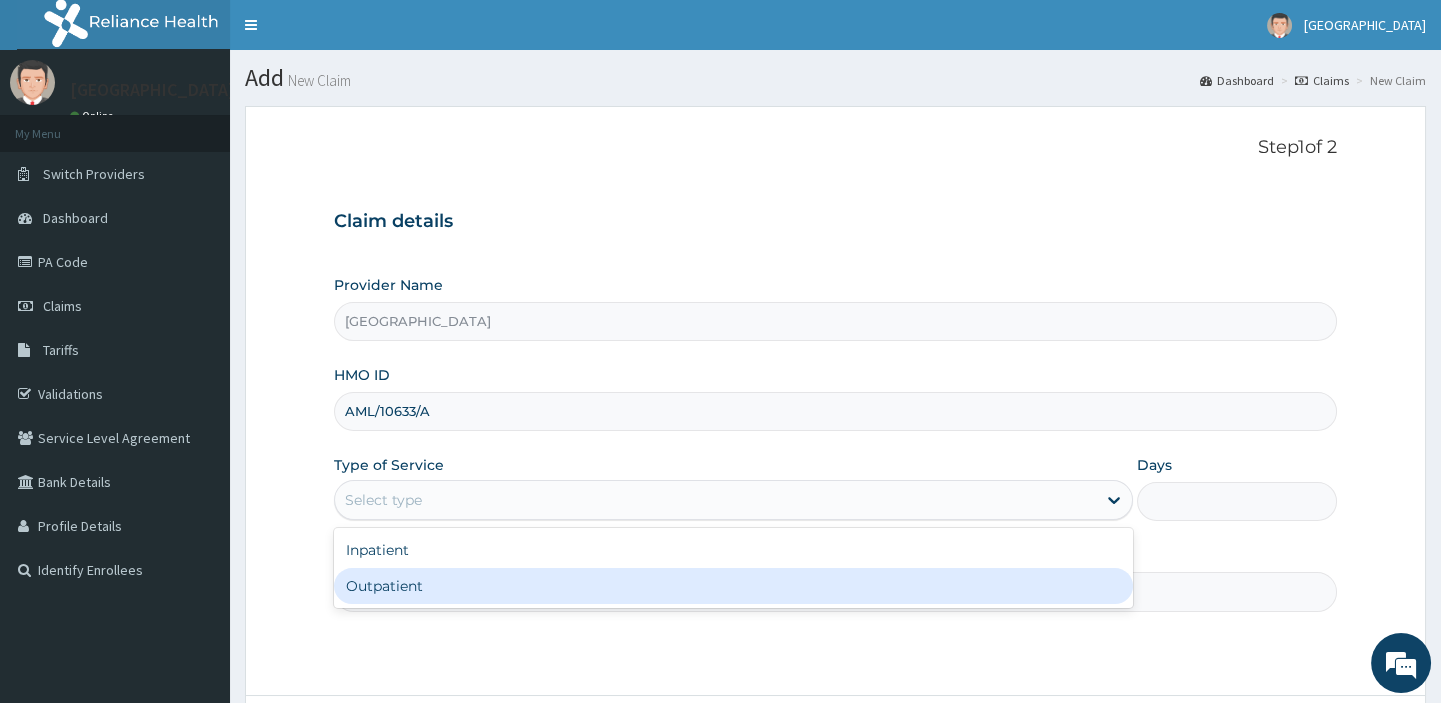 click on "Outpatient" at bounding box center (733, 586) 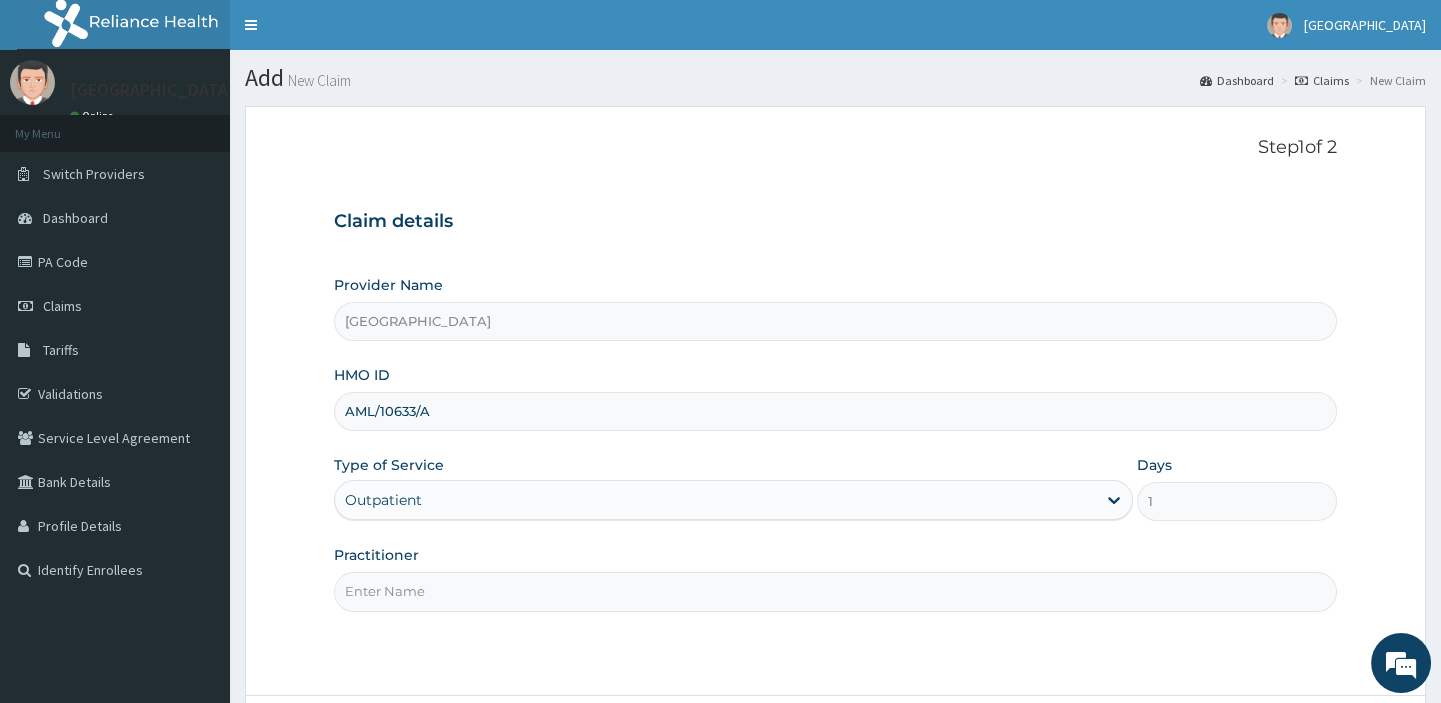click on "Practitioner" at bounding box center (835, 591) 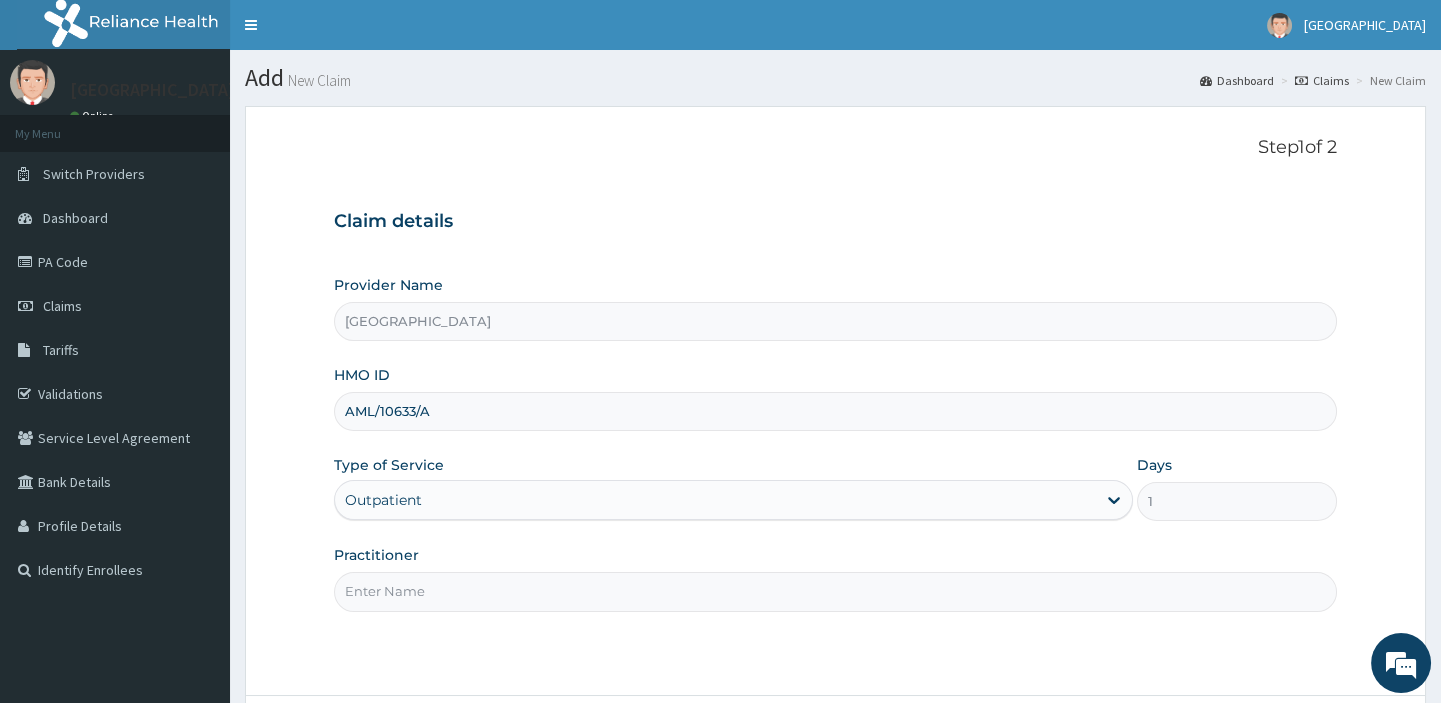 click on "Practitioner" at bounding box center (835, 591) 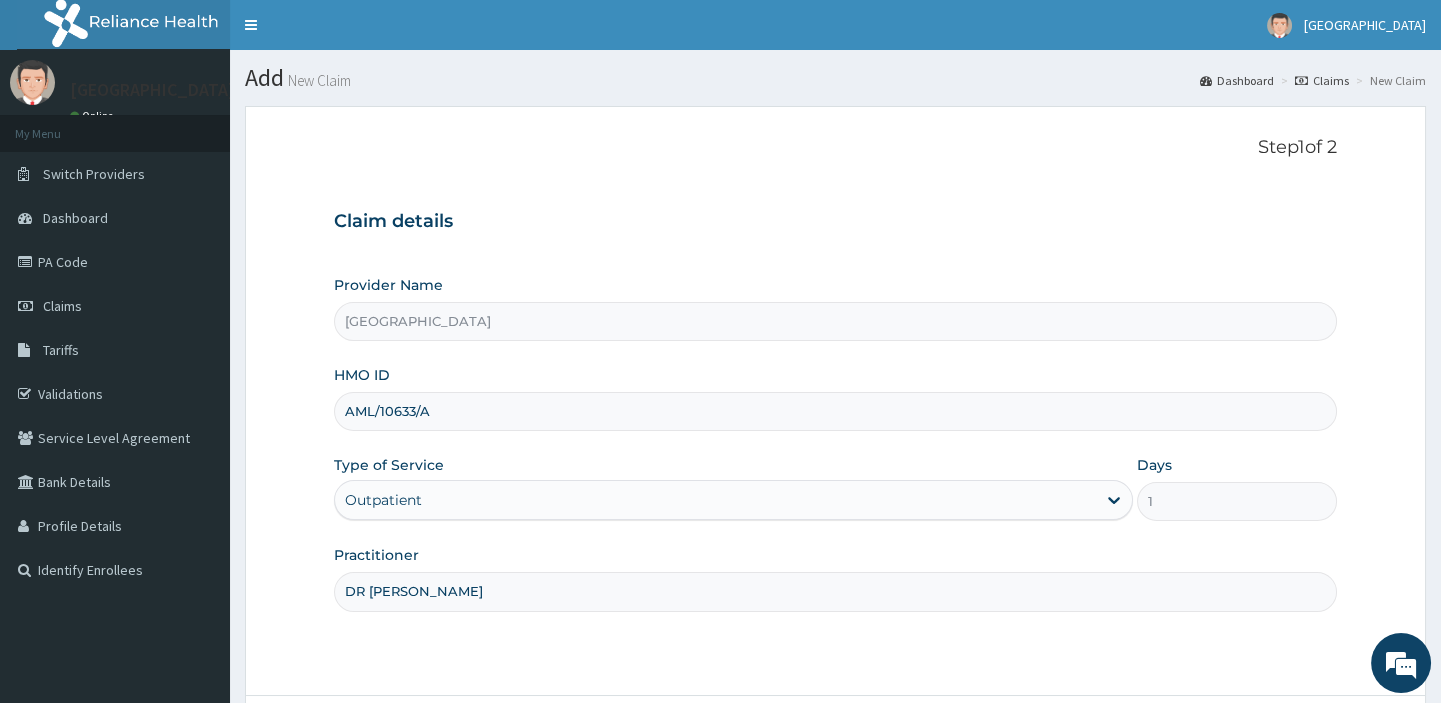 scroll, scrollTop: 171, scrollLeft: 0, axis: vertical 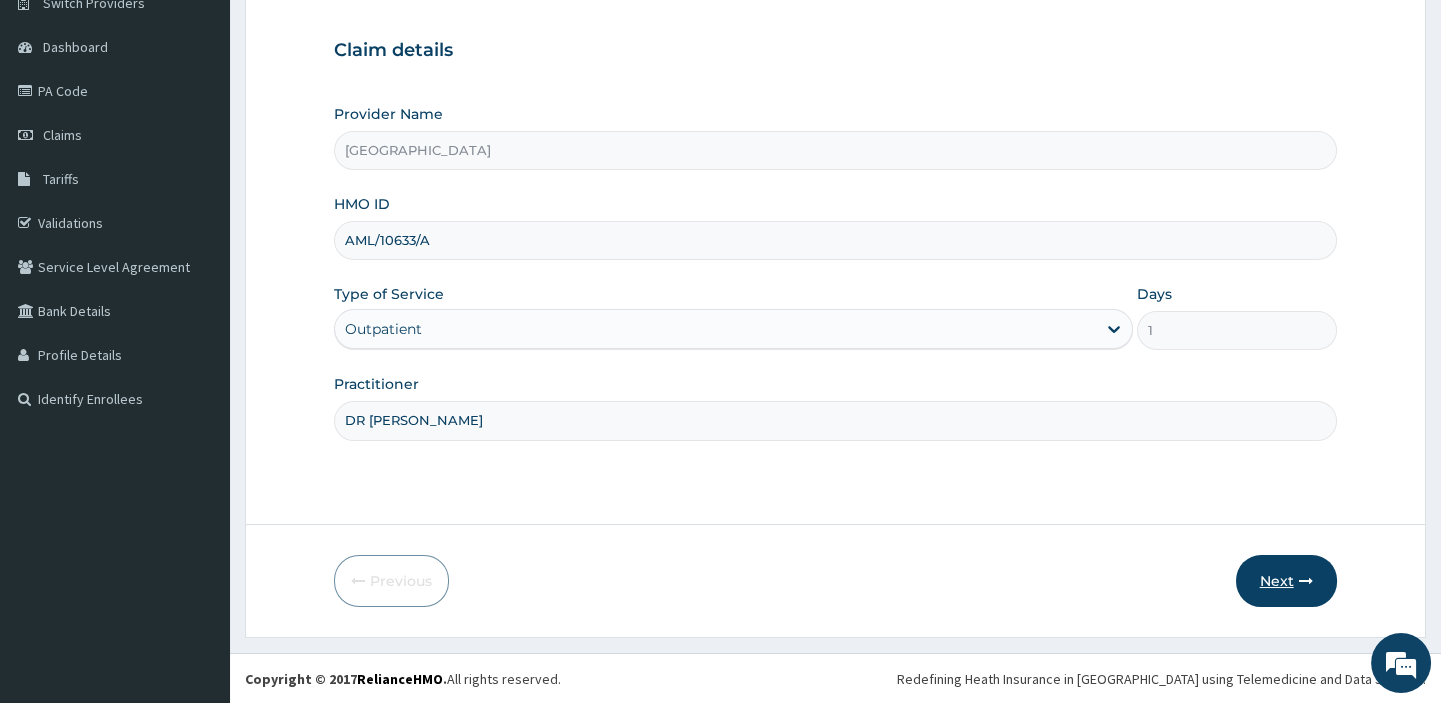 type on "DR MESHARK" 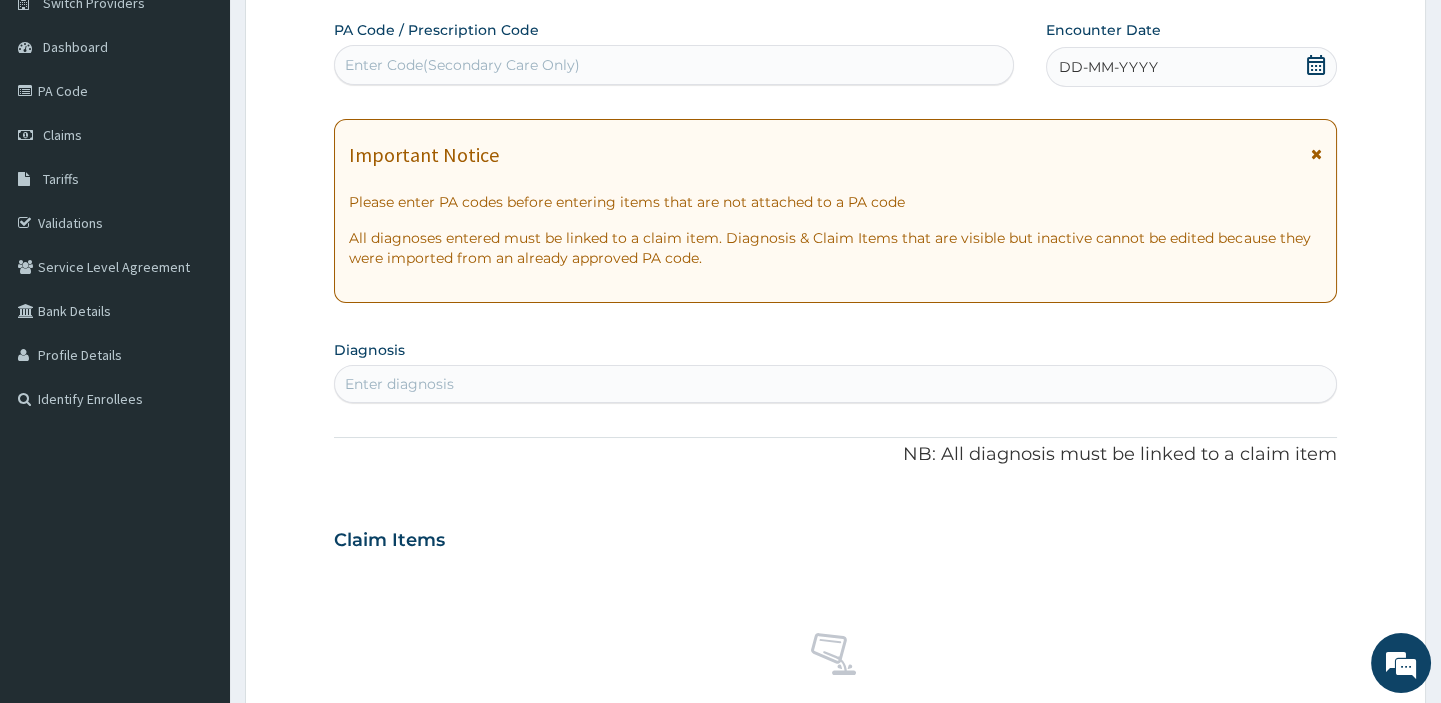click on "Enter Code(Secondary Care Only)" at bounding box center [673, 65] 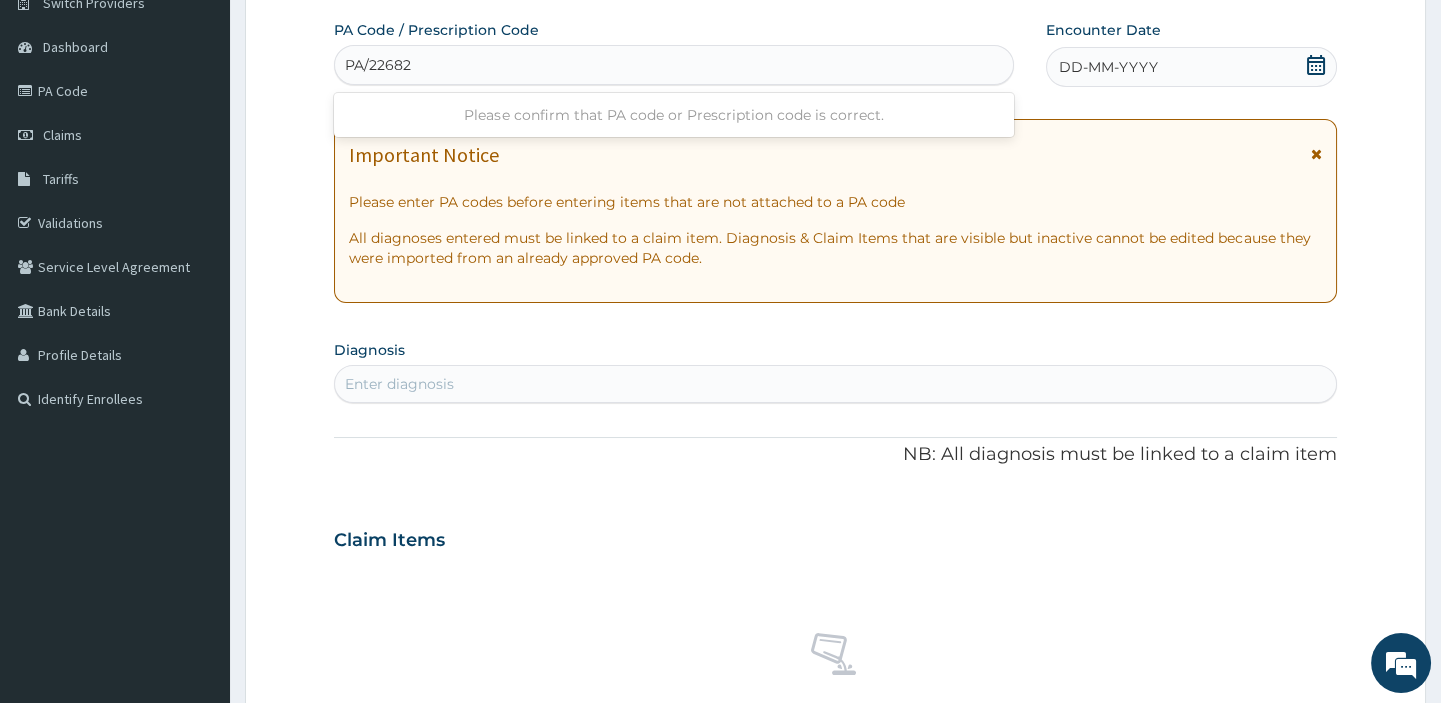 type on "PA/226827" 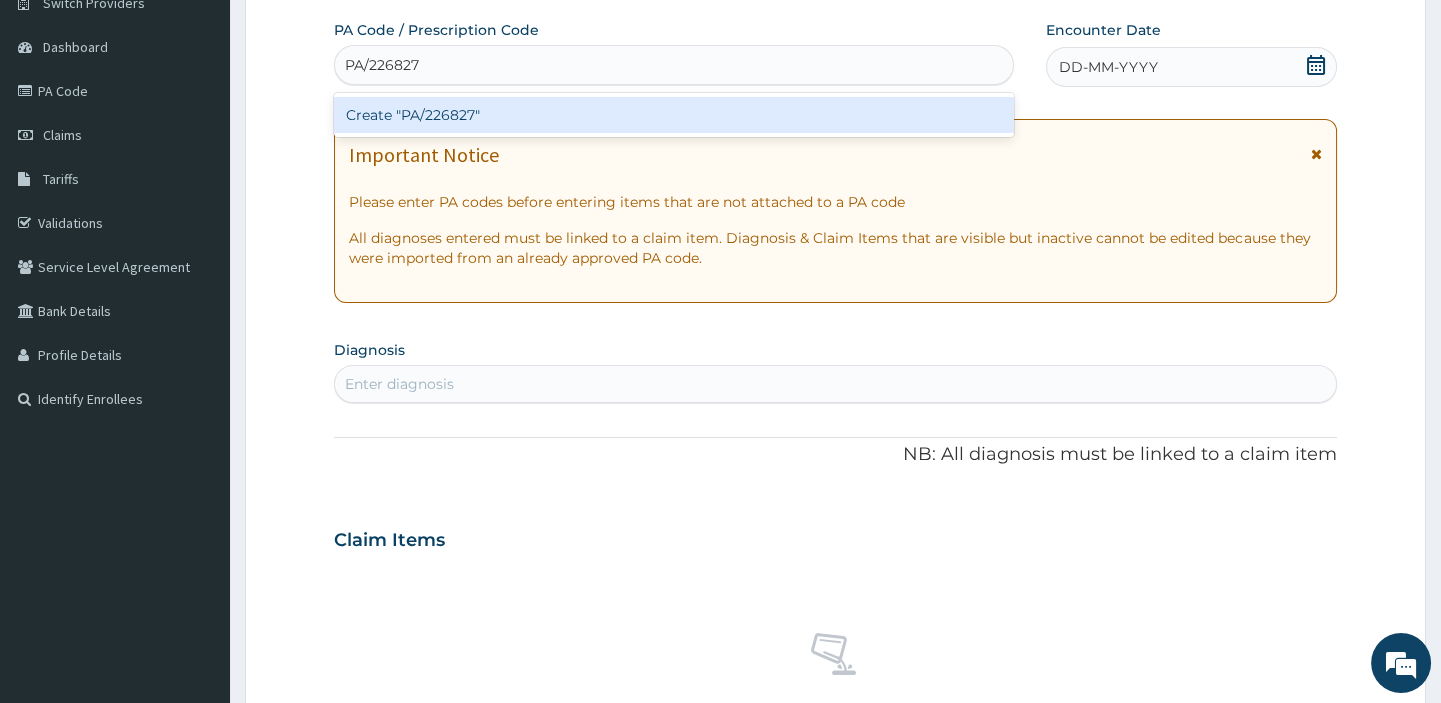 click on "Create "PA/226827"" at bounding box center [673, 115] 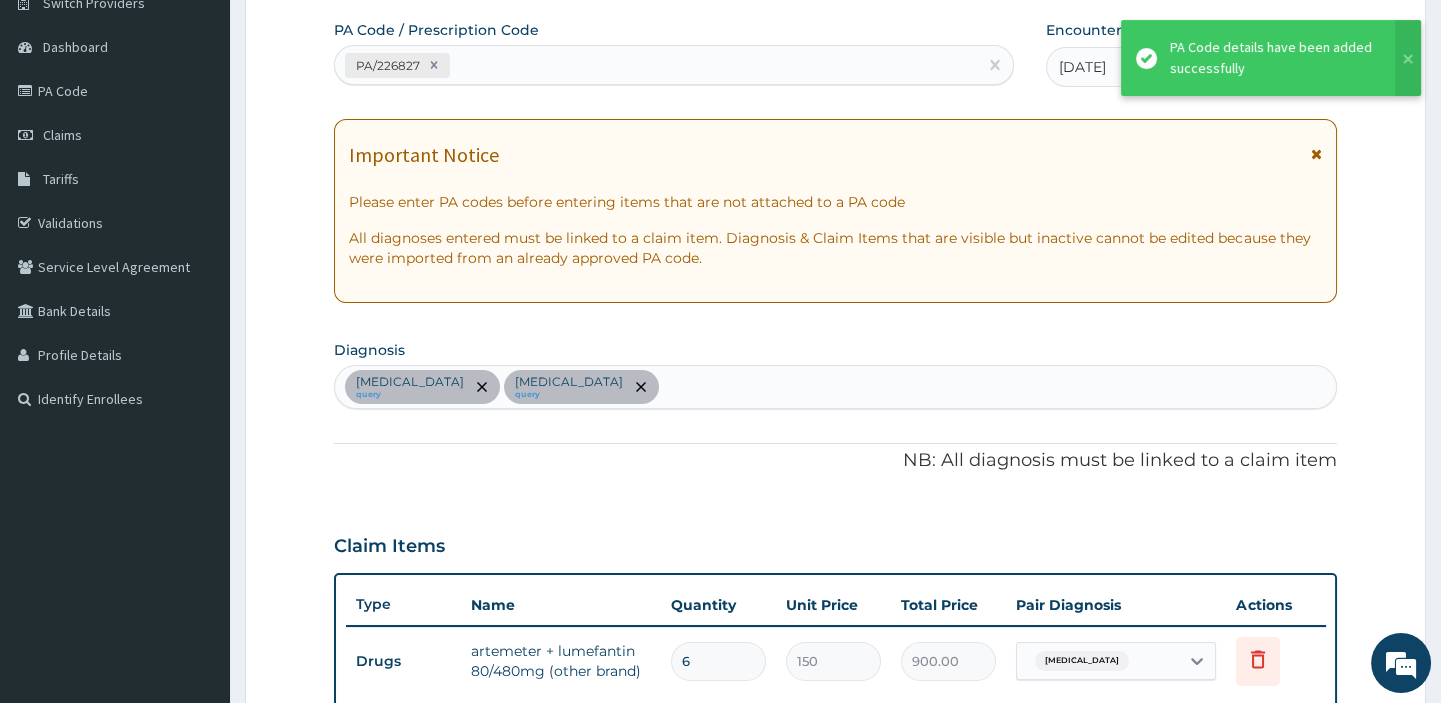 scroll, scrollTop: 773, scrollLeft: 0, axis: vertical 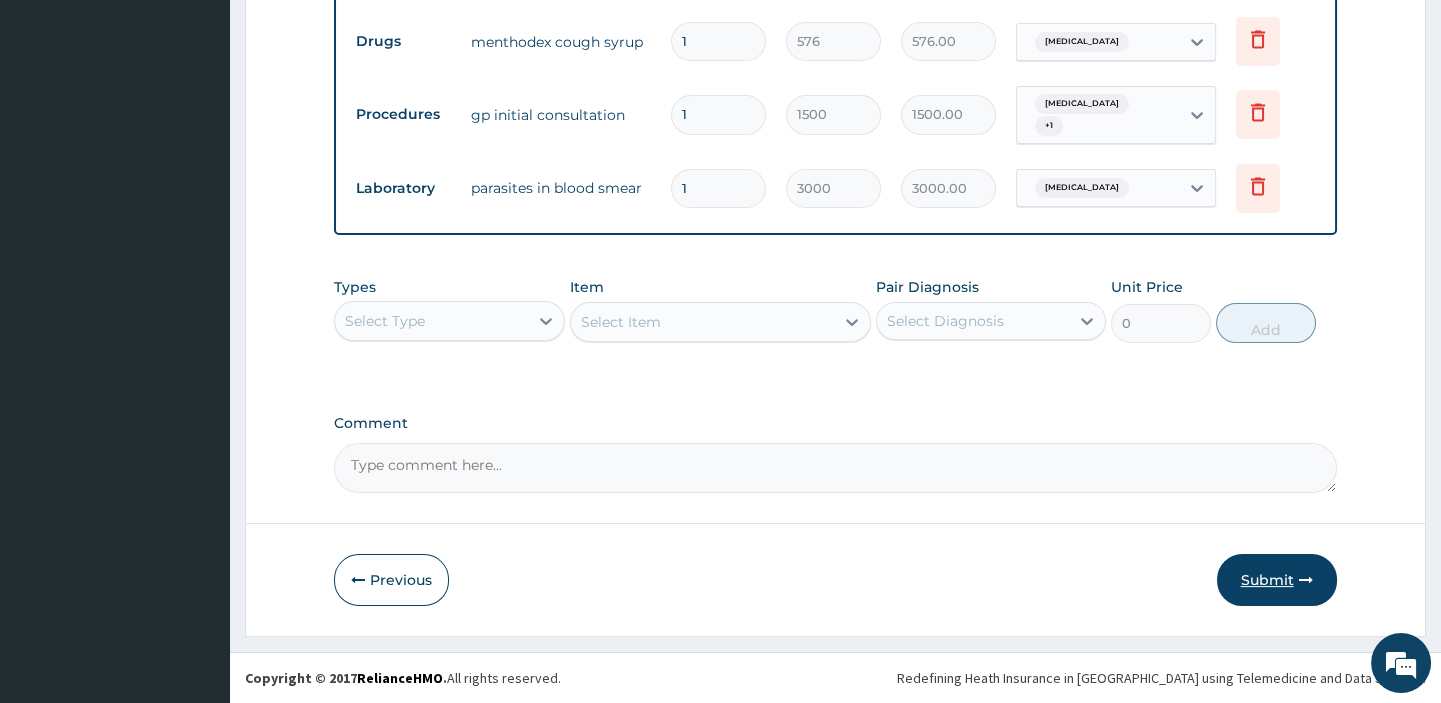 click on "Submit" at bounding box center [1277, 580] 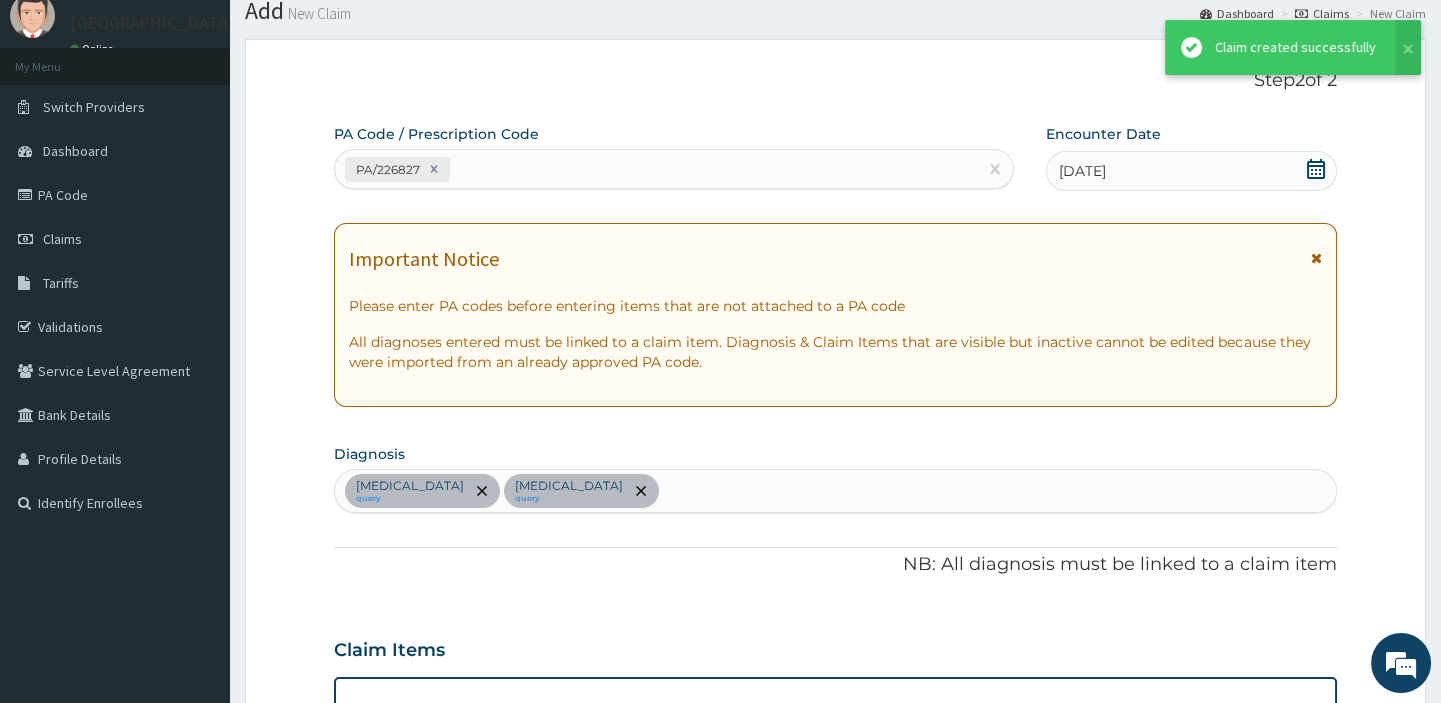 scroll, scrollTop: 950, scrollLeft: 0, axis: vertical 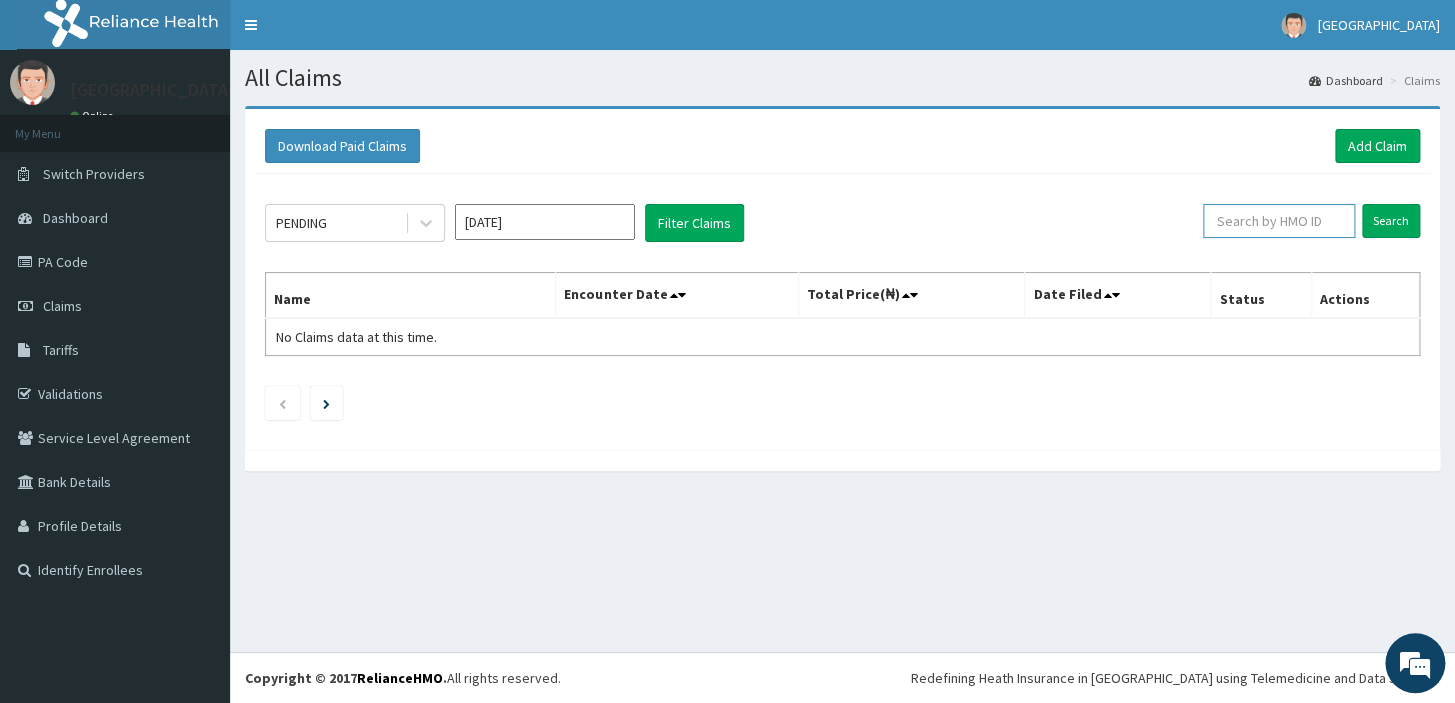 click at bounding box center (1279, 221) 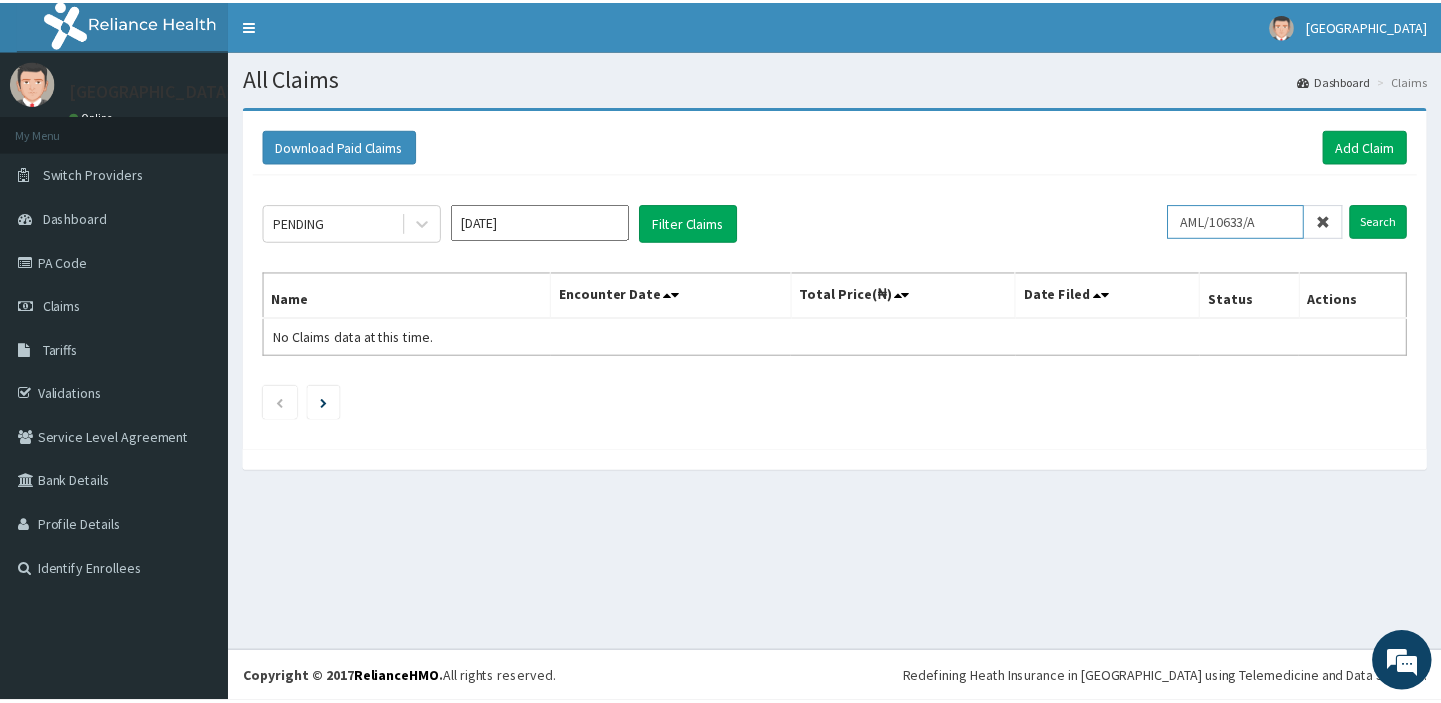 scroll, scrollTop: 0, scrollLeft: 0, axis: both 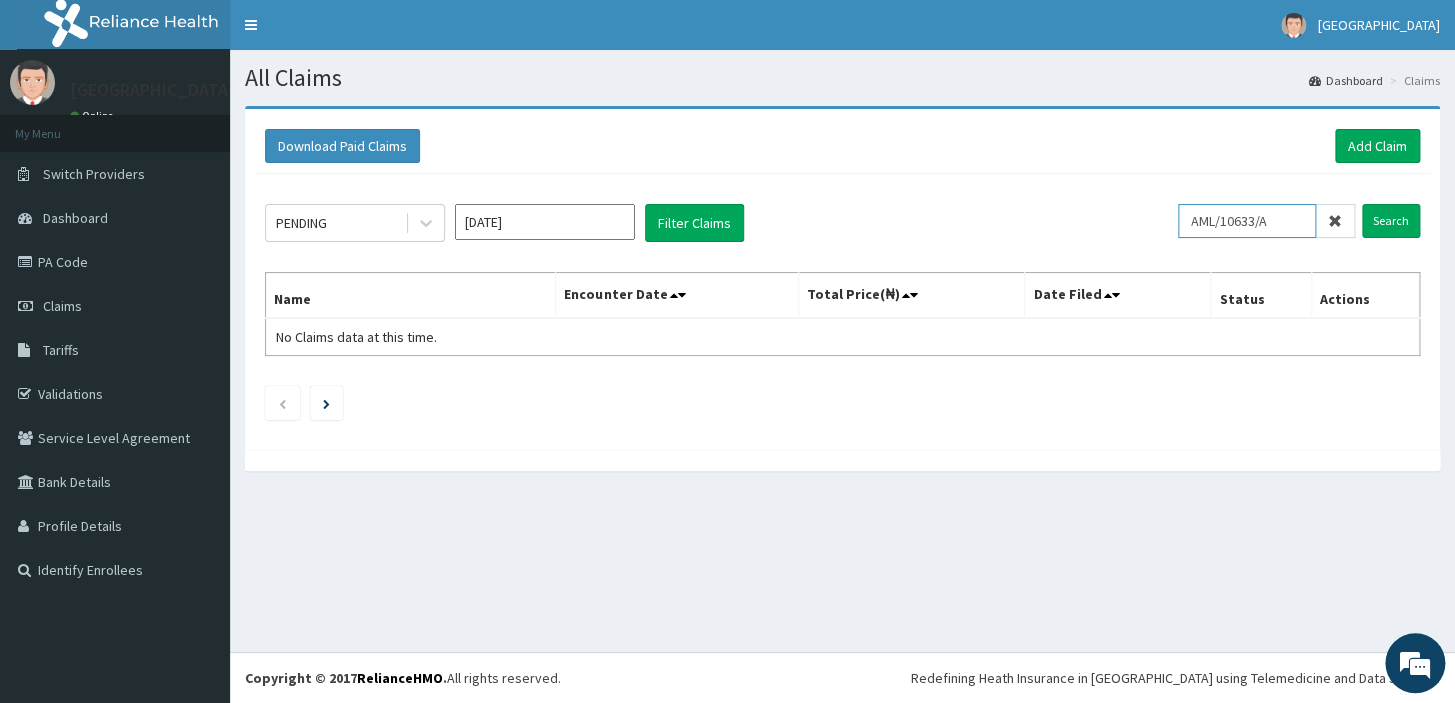 type on "AML/10633/A" 